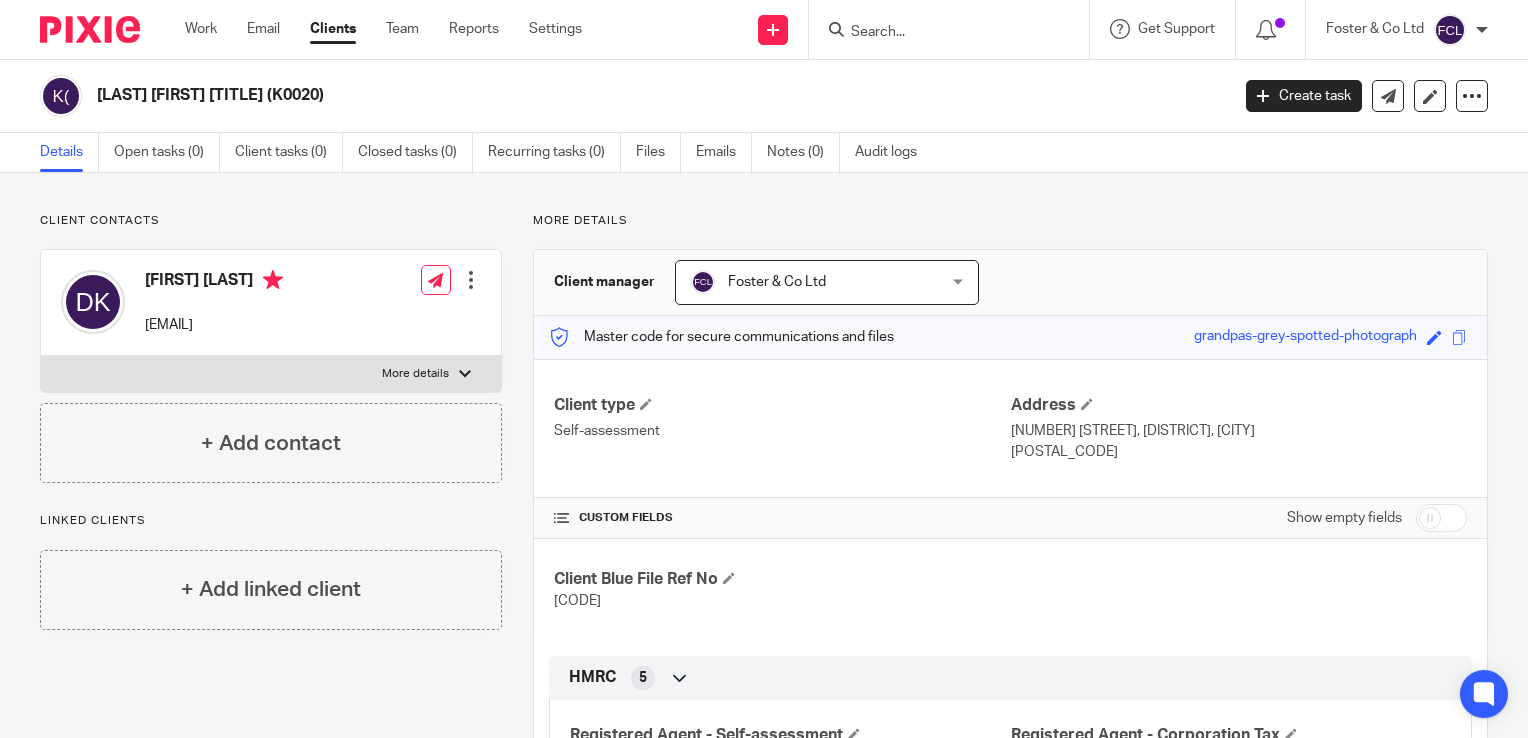 scroll, scrollTop: 0, scrollLeft: 0, axis: both 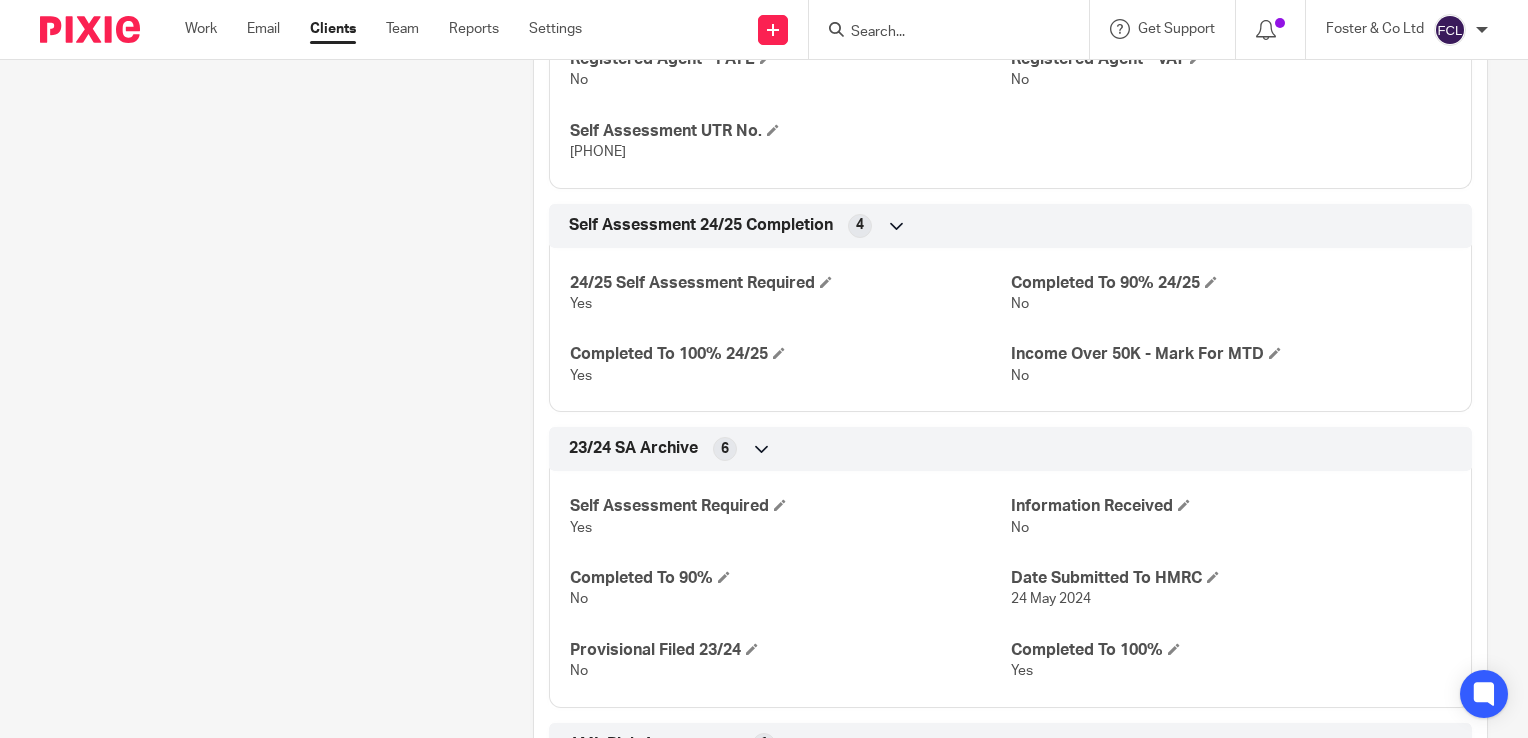 click at bounding box center [939, 33] 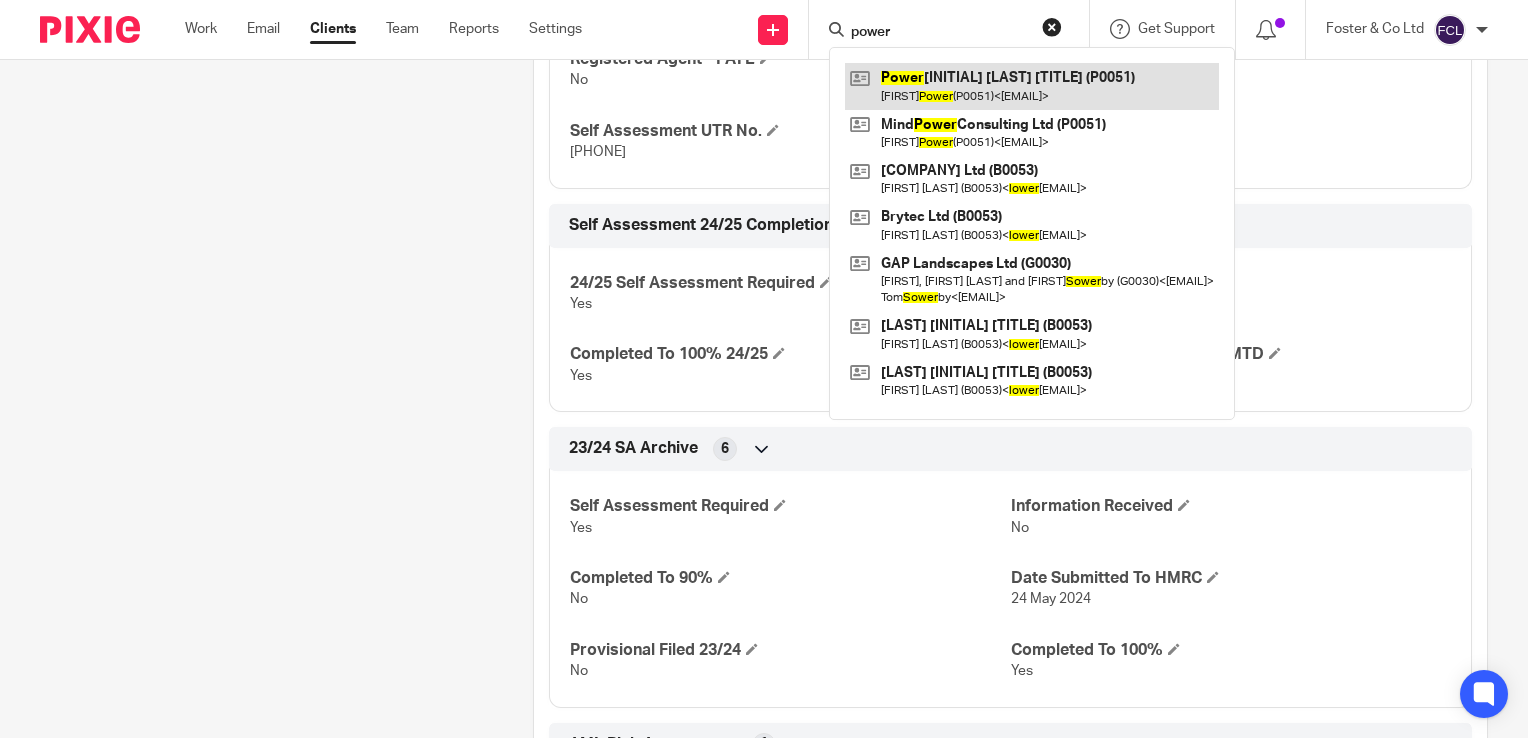 type on "power" 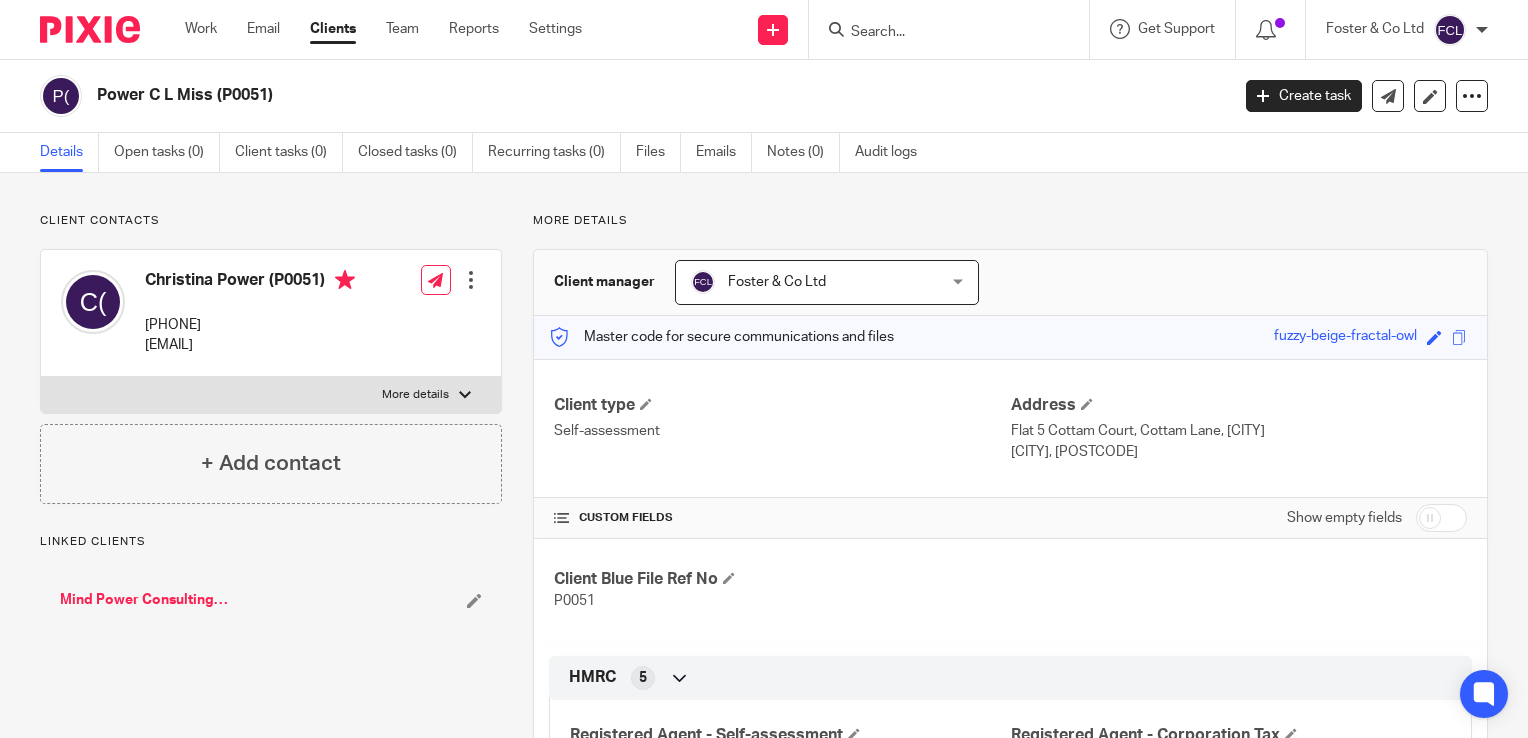 scroll, scrollTop: 0, scrollLeft: 0, axis: both 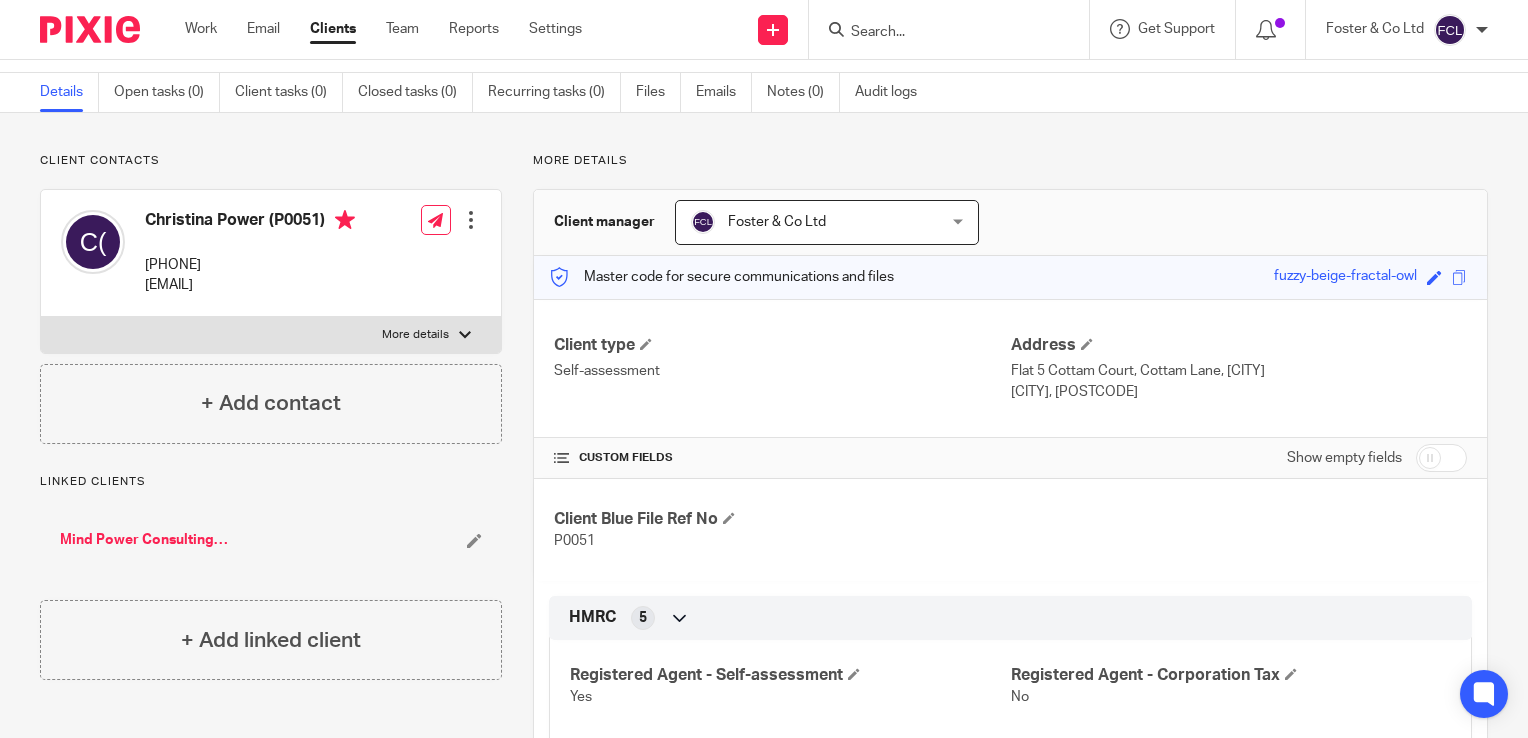 click at bounding box center (1441, 458) 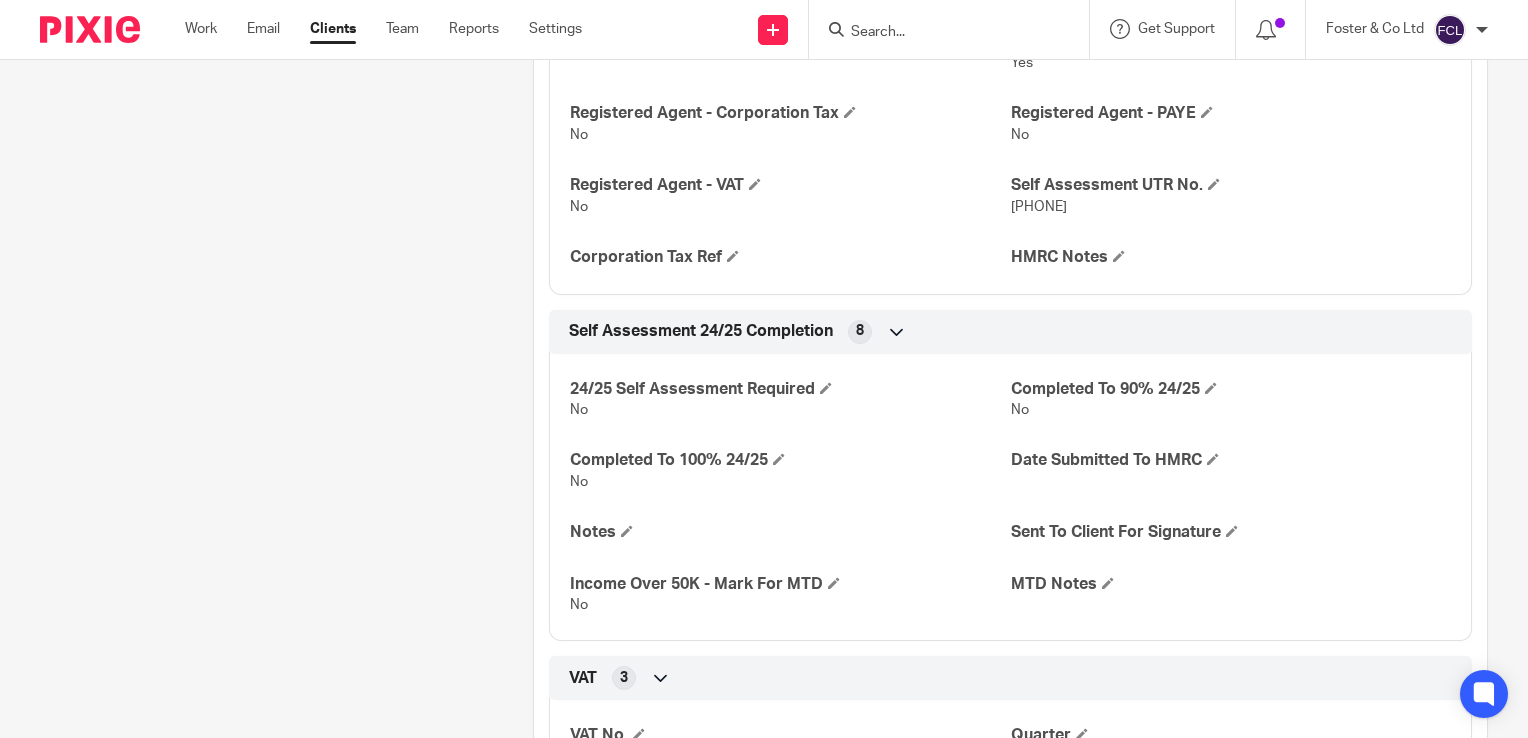 scroll, scrollTop: 1090, scrollLeft: 0, axis: vertical 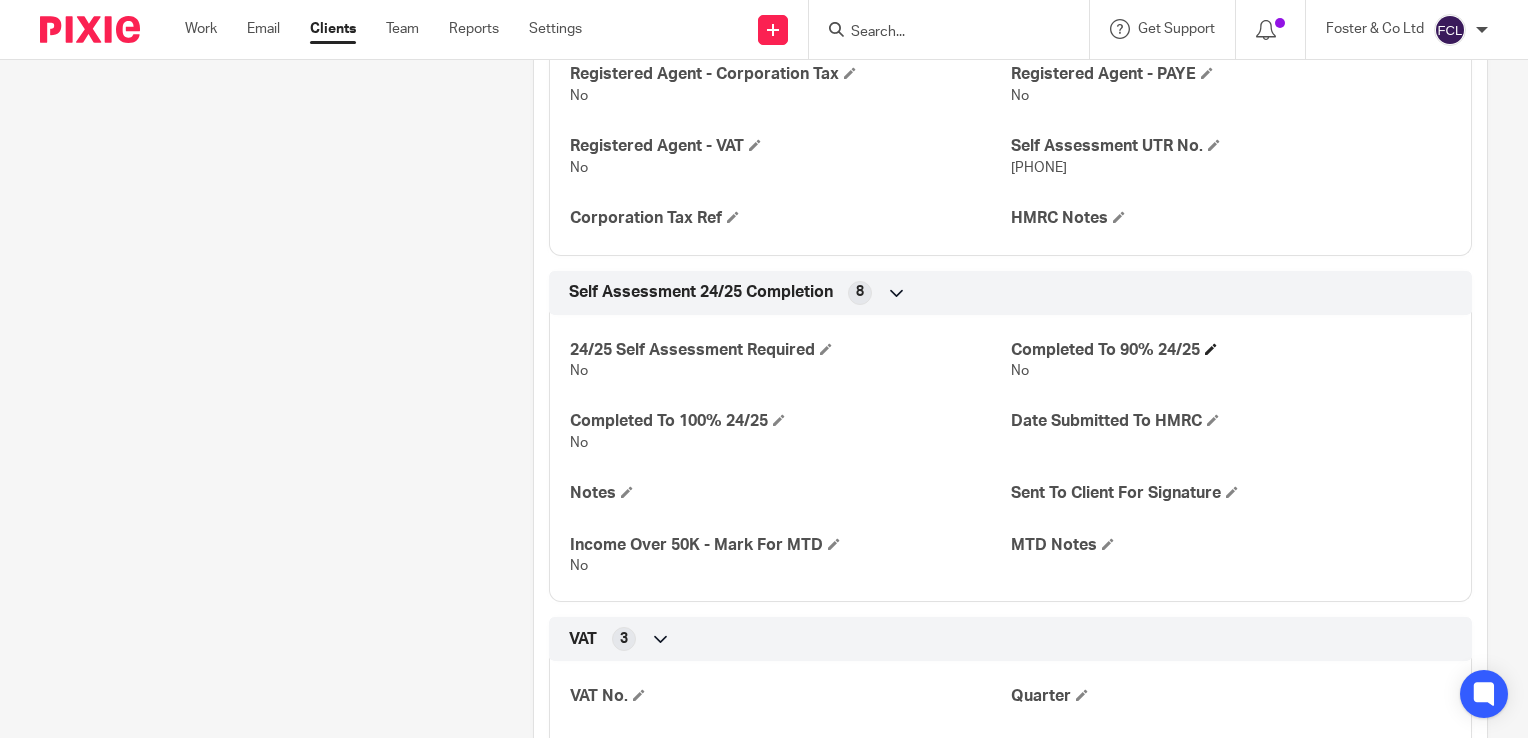click on "Completed To 90% 24/25" at bounding box center [1231, 350] 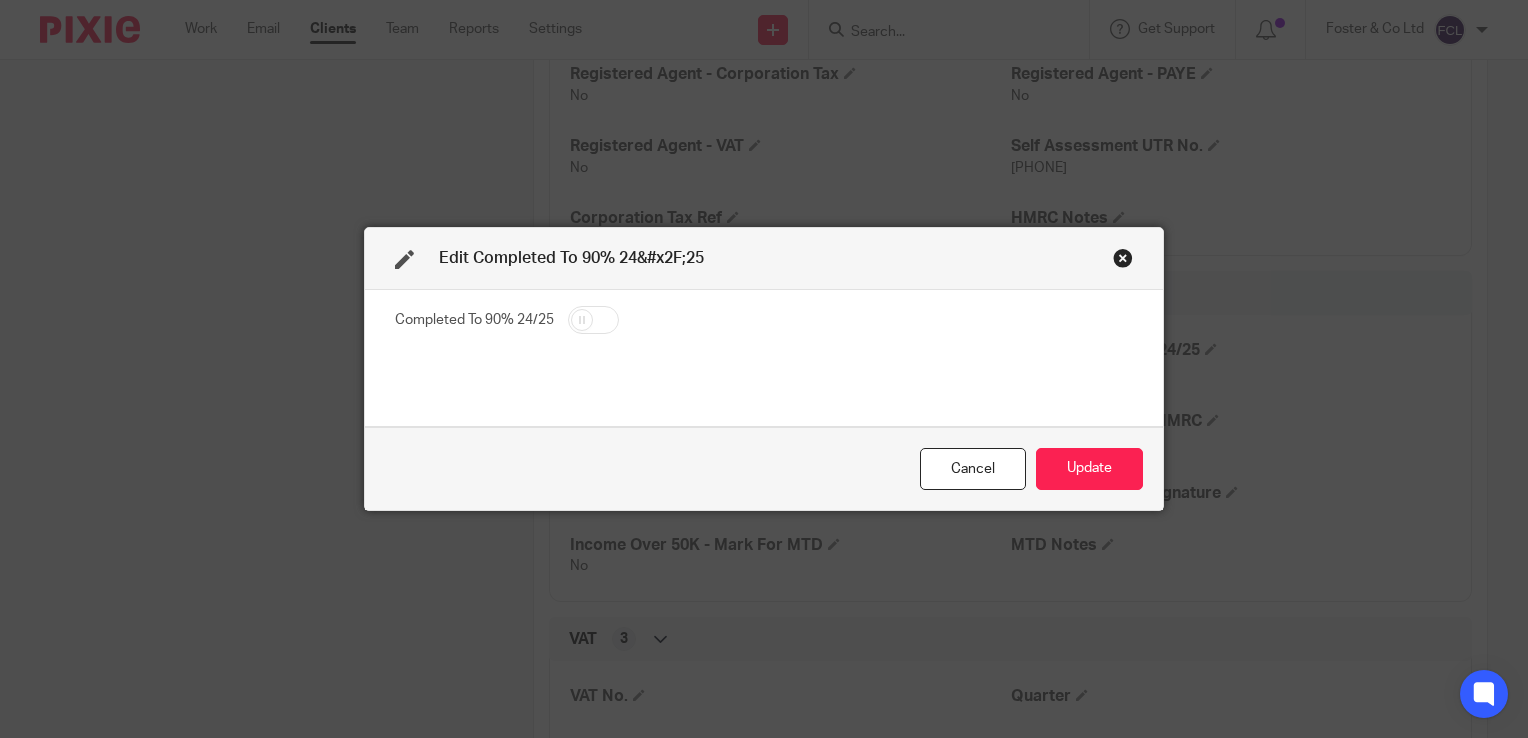 click at bounding box center (593, 320) 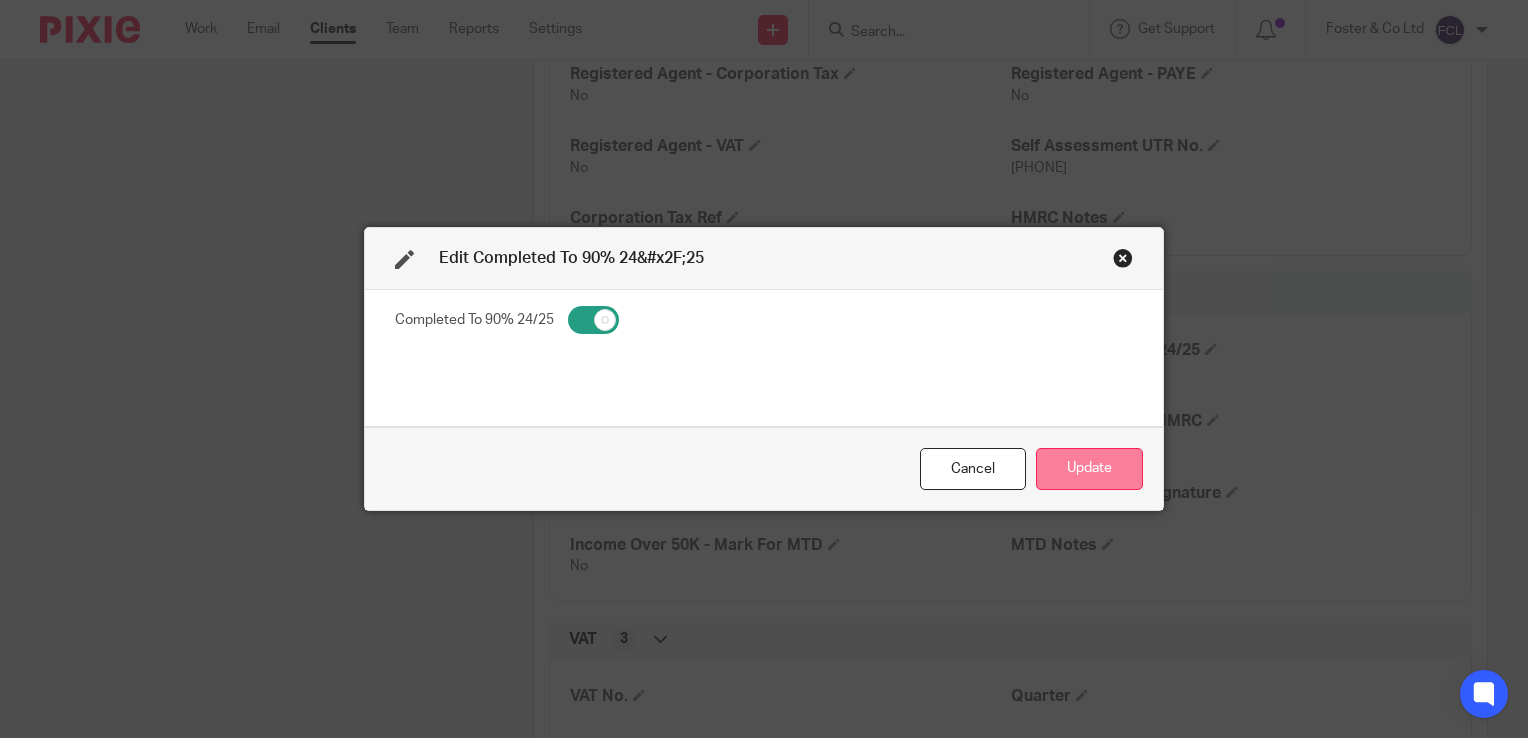 click on "Update" at bounding box center (1089, 469) 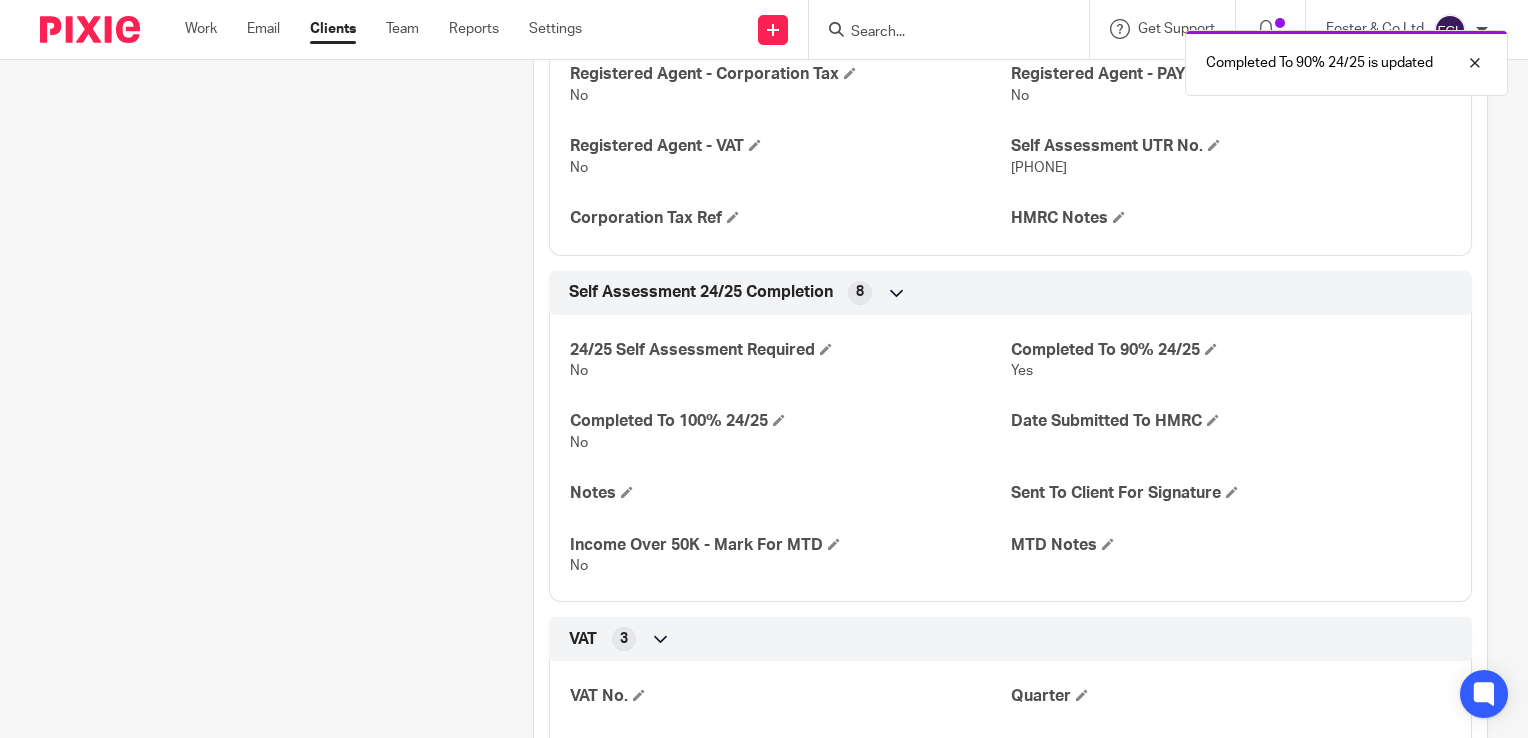 scroll, scrollTop: 0, scrollLeft: 0, axis: both 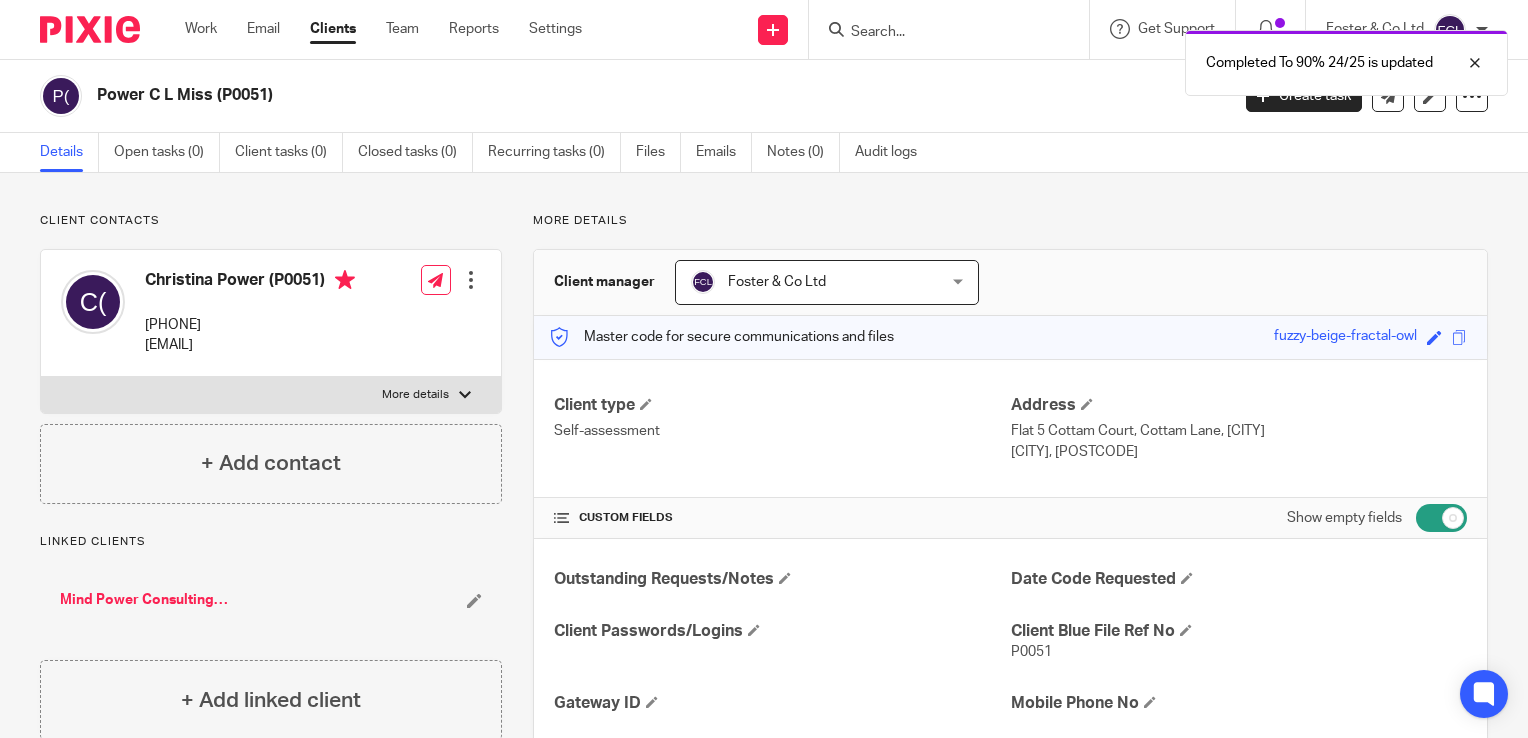 click on "Completed To 90% 24/25 is updated" at bounding box center [1136, 58] 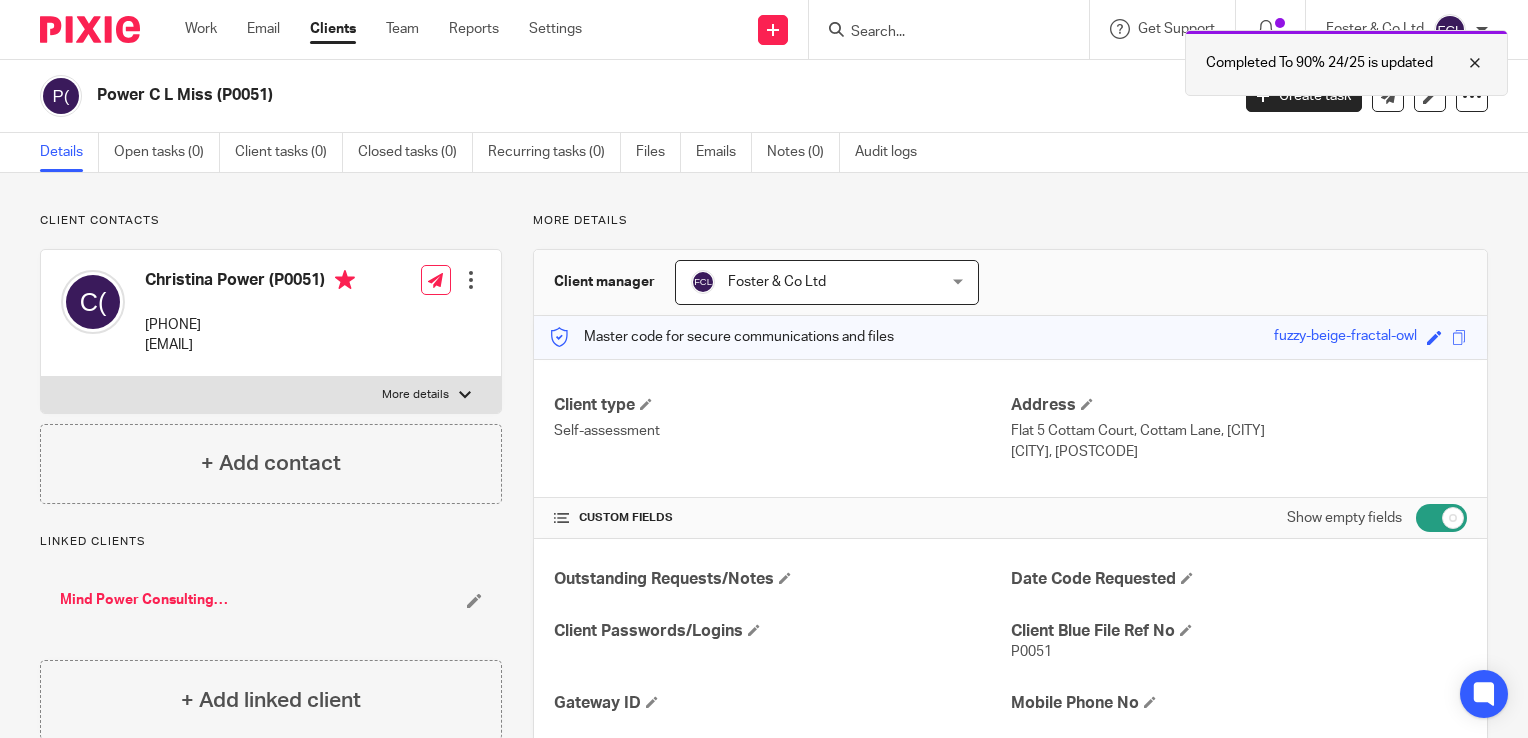 click at bounding box center [1460, 63] 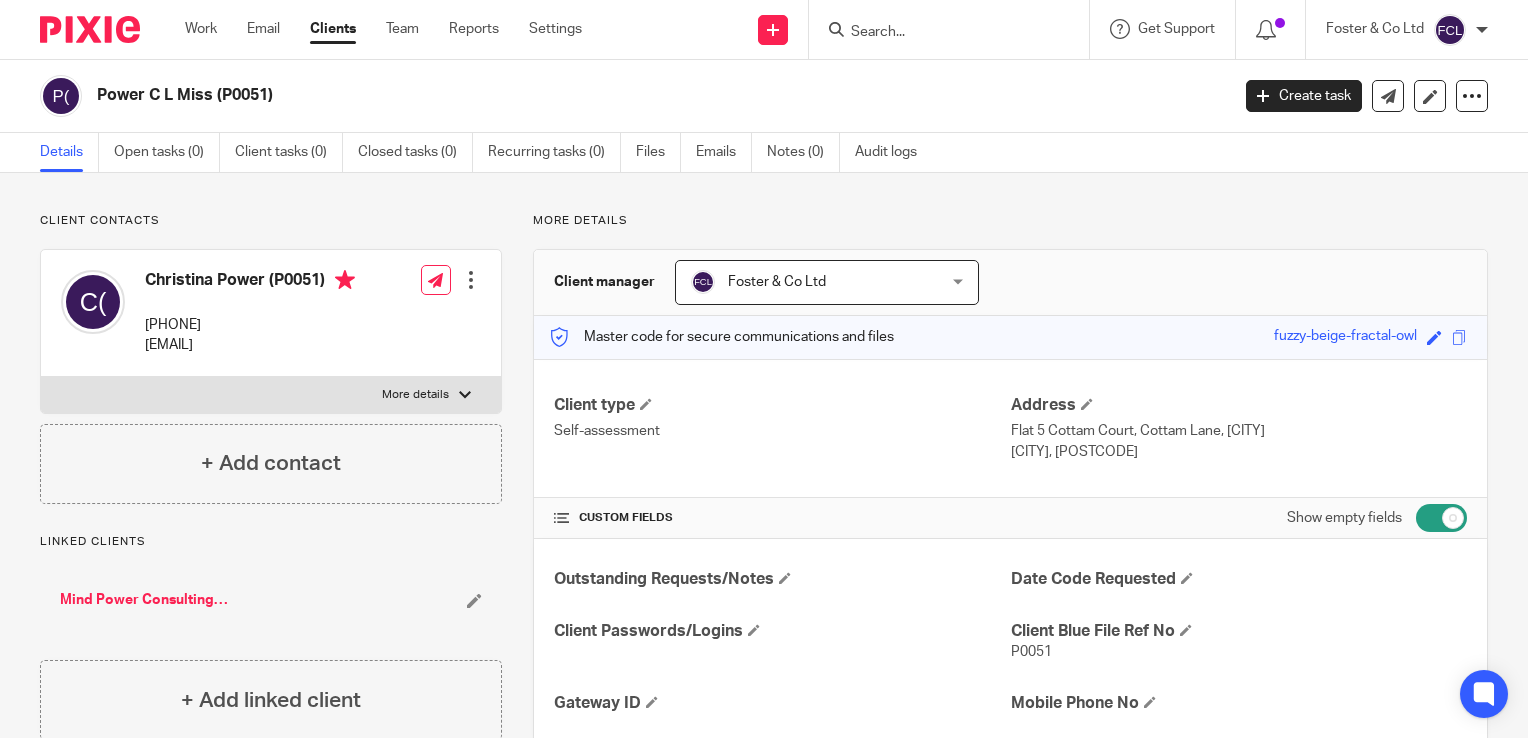 click at bounding box center (939, 33) 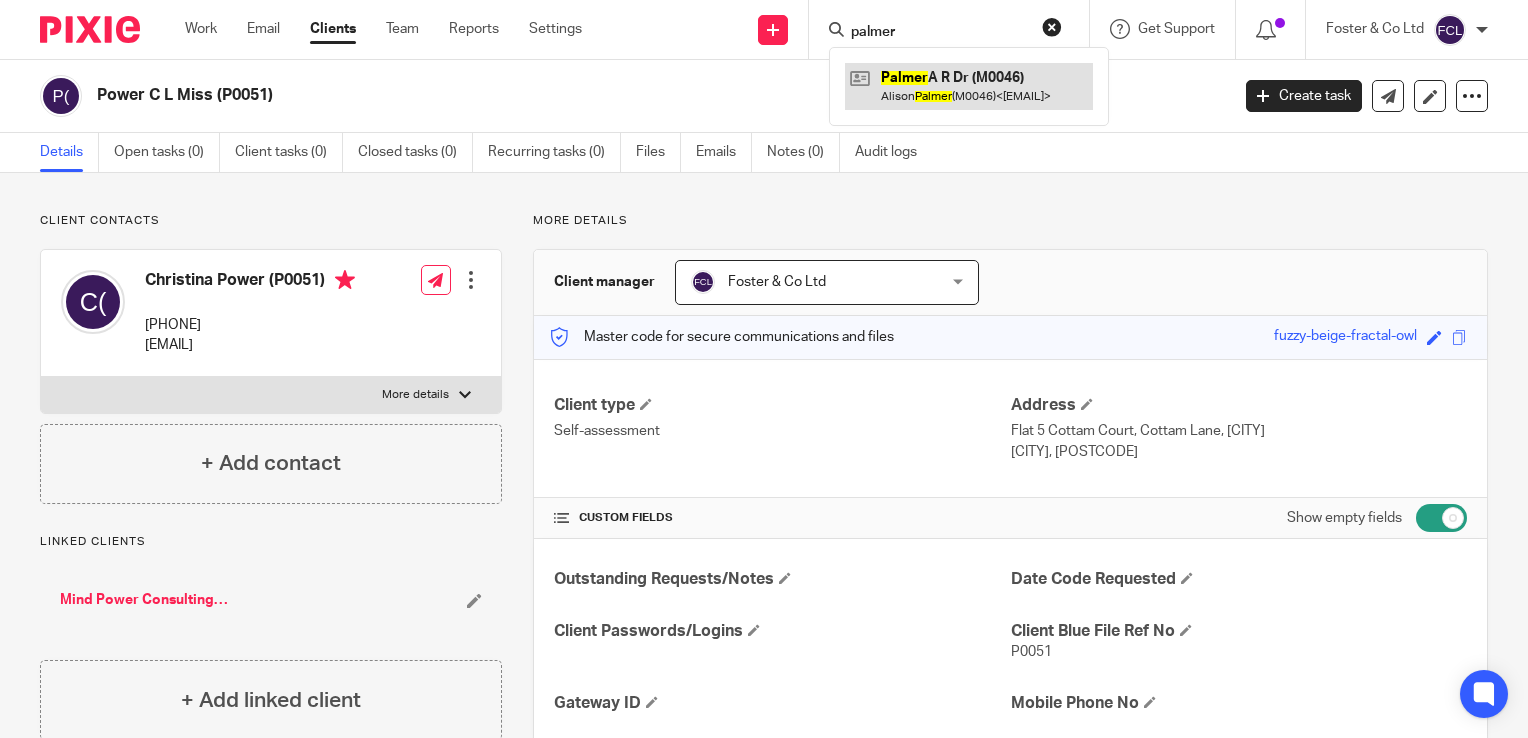 type on "palmer" 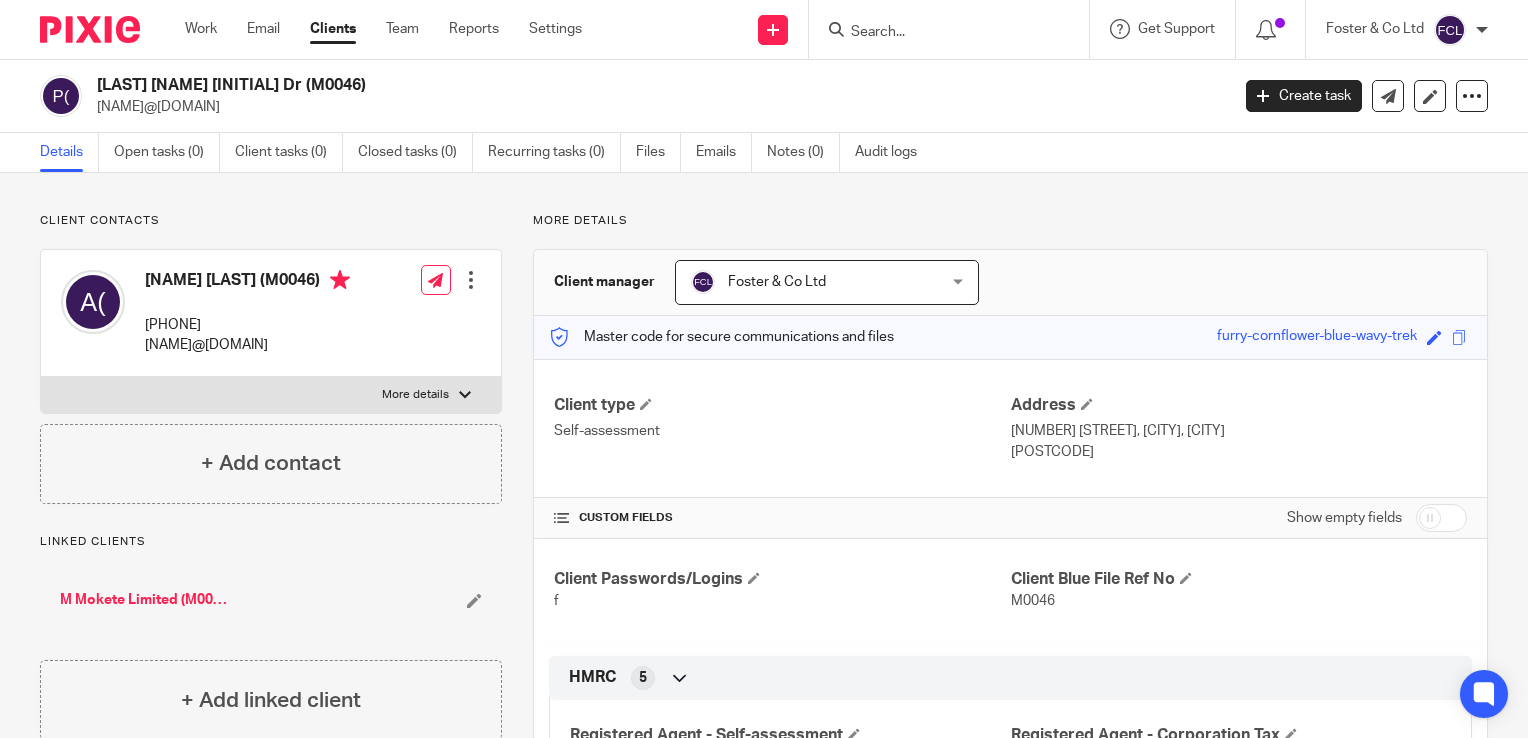 scroll, scrollTop: 0, scrollLeft: 0, axis: both 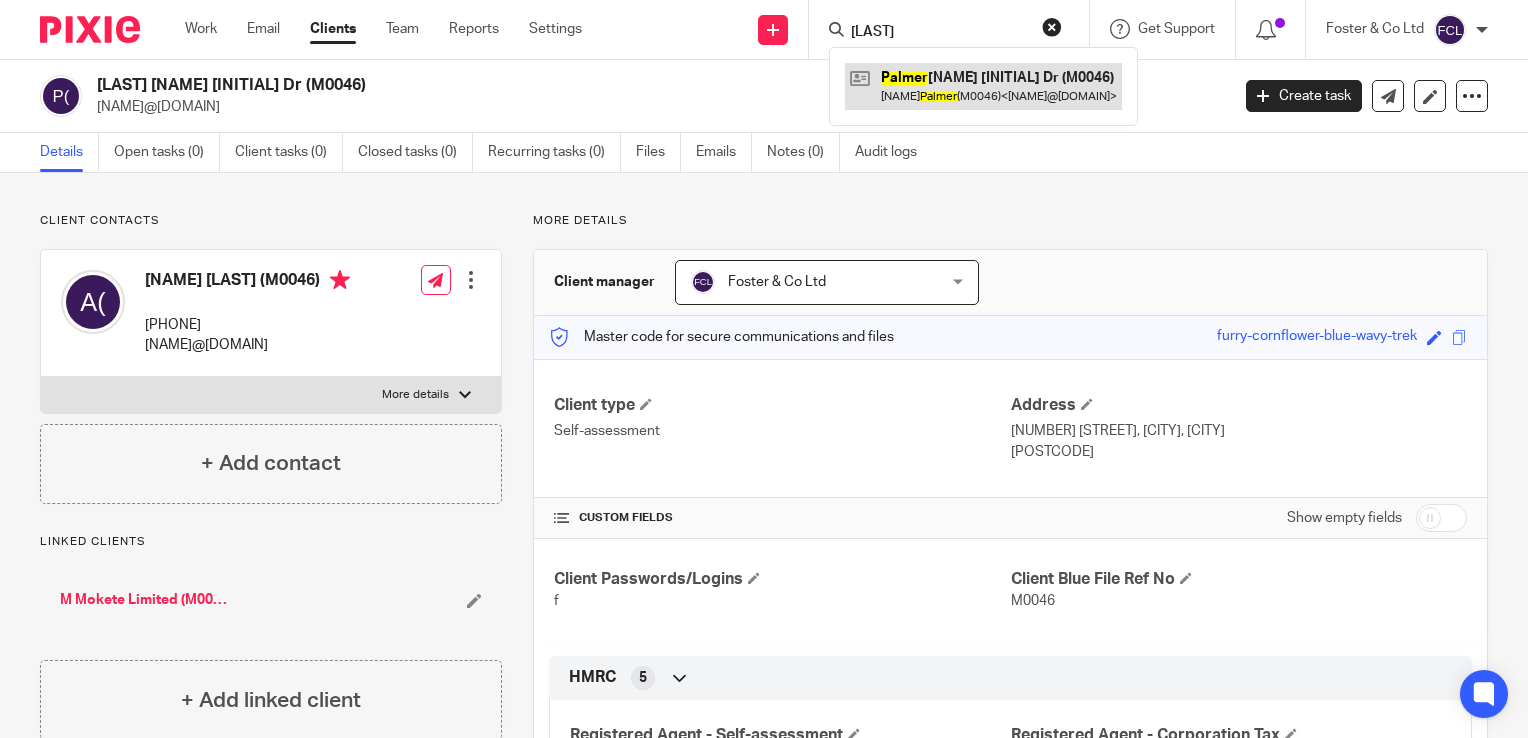 type on "palmer" 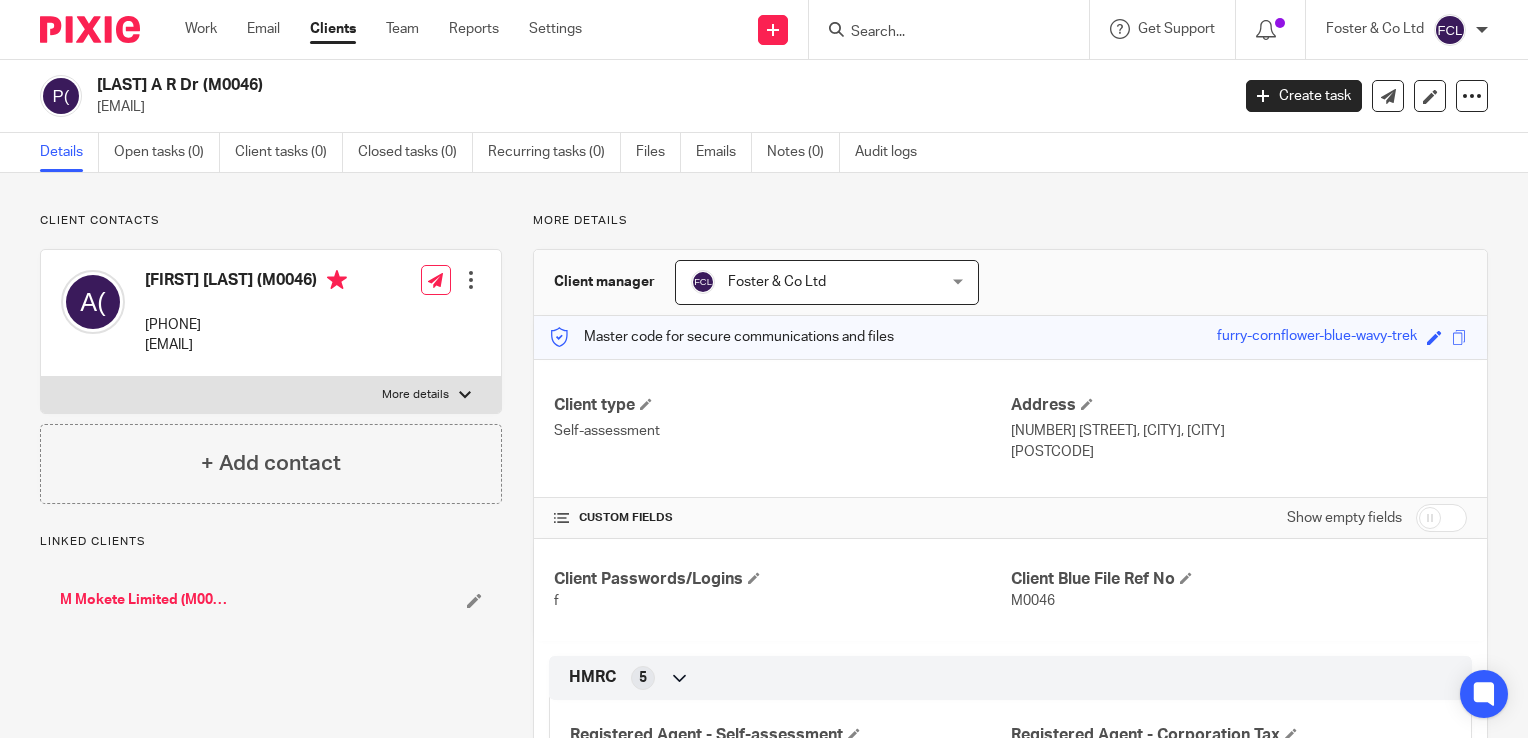 scroll, scrollTop: 0, scrollLeft: 0, axis: both 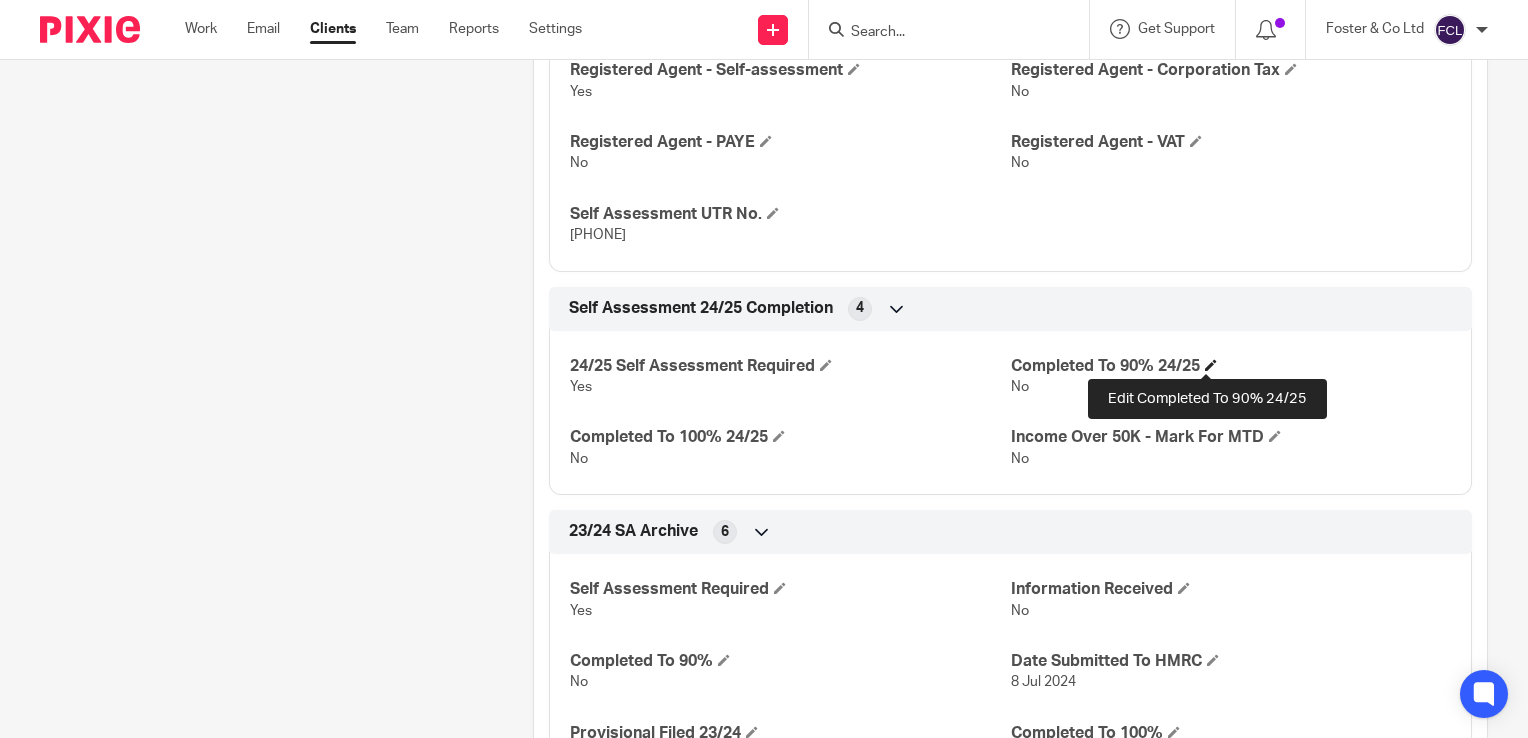 click at bounding box center [1211, 365] 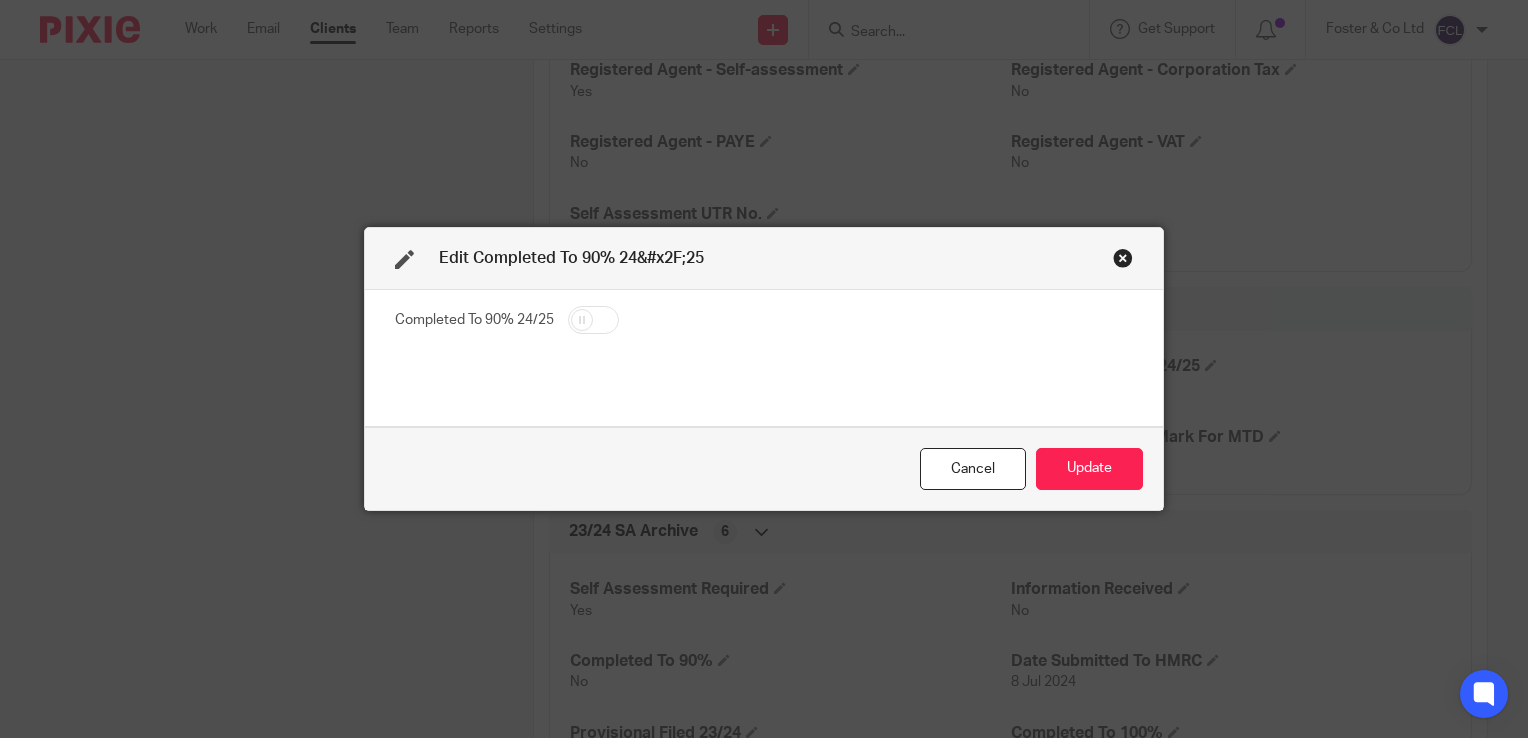 click at bounding box center [593, 320] 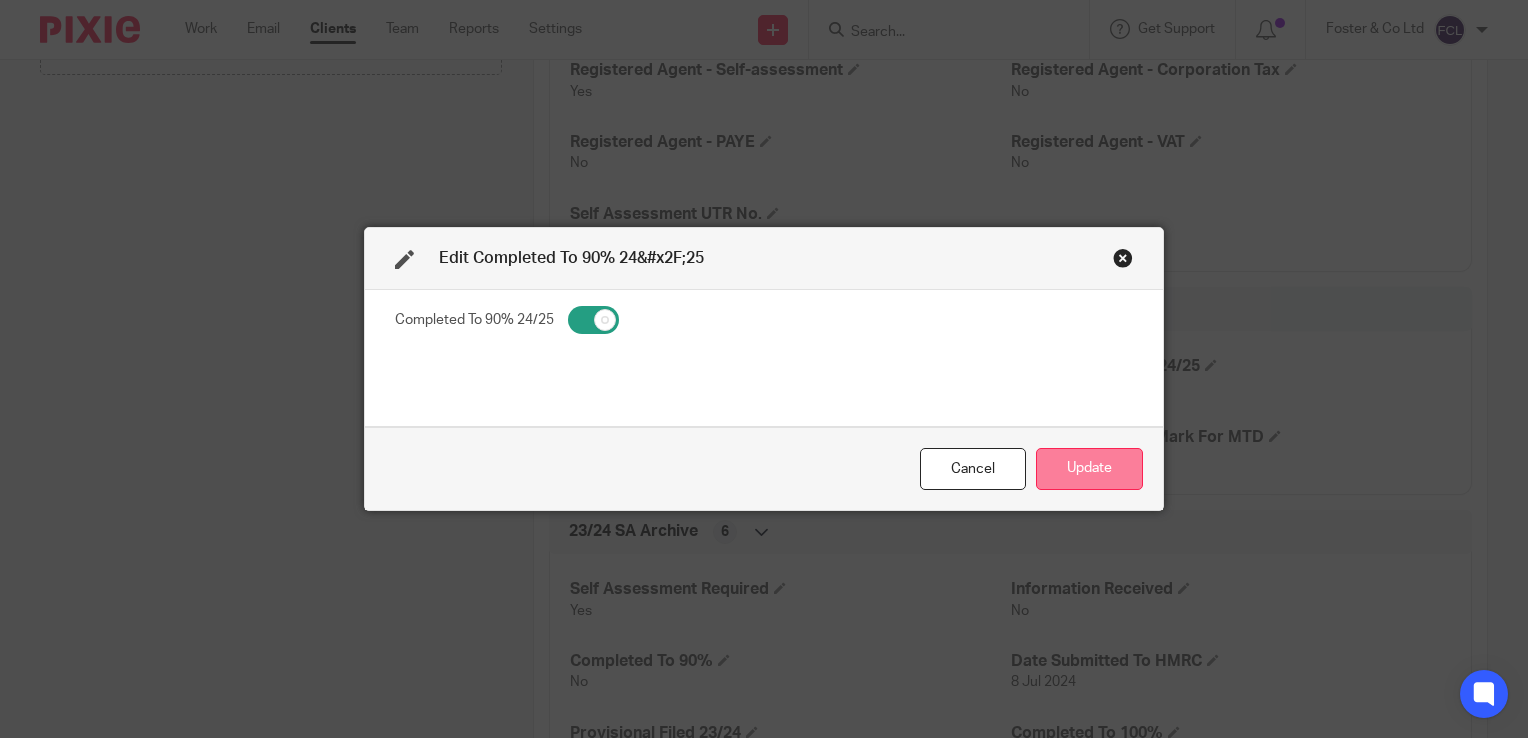 click on "Update" at bounding box center [1089, 469] 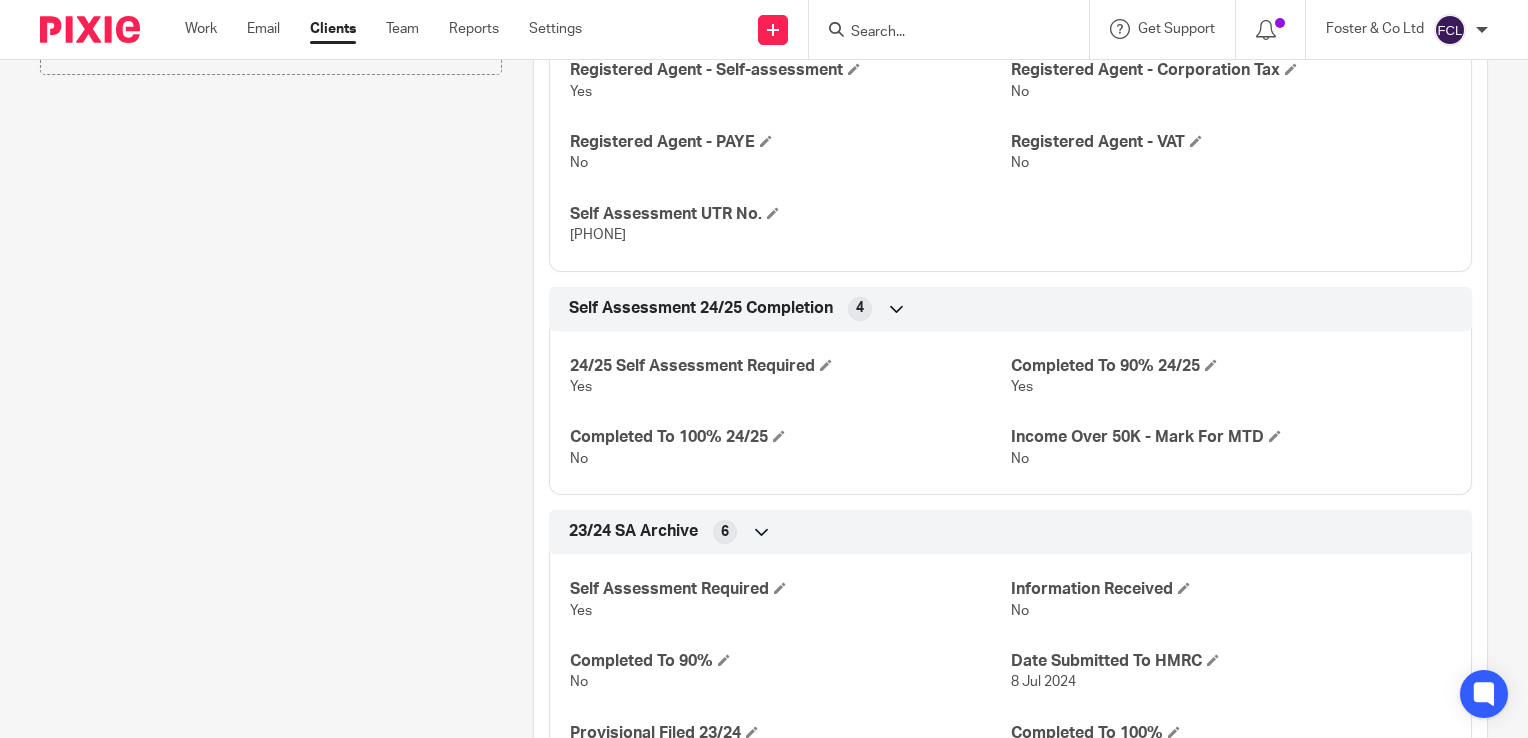 click at bounding box center (955, 29) 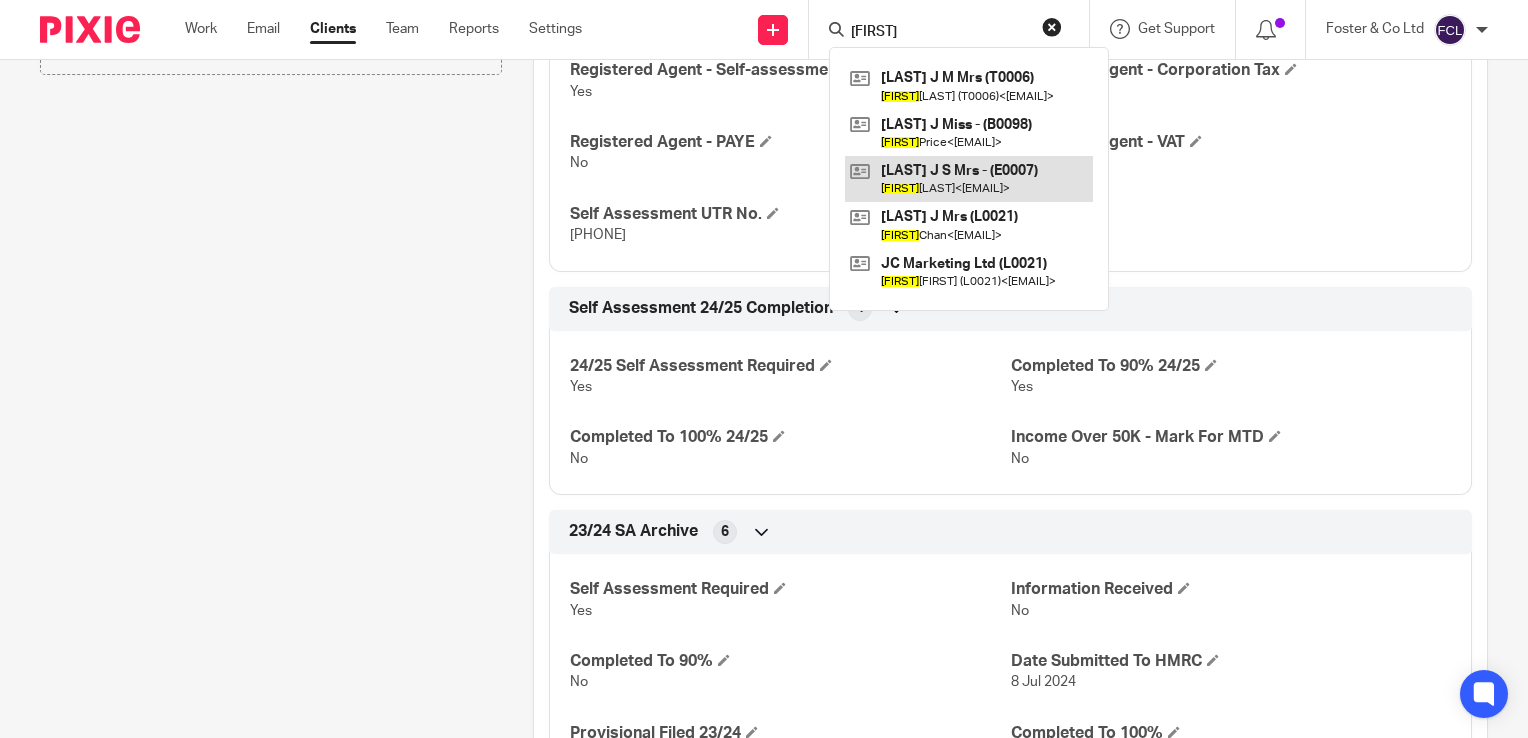 type on "Jennifer" 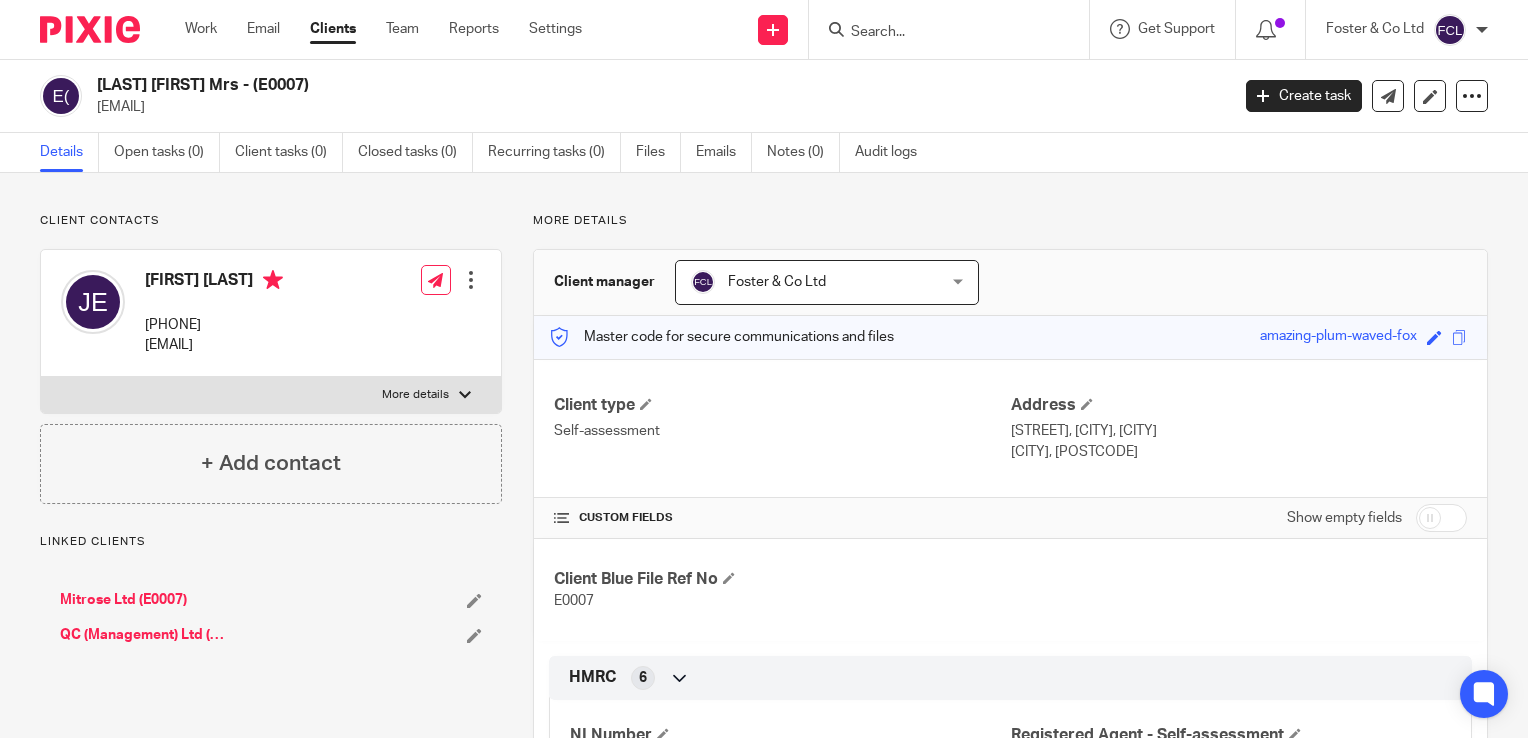 scroll, scrollTop: 0, scrollLeft: 0, axis: both 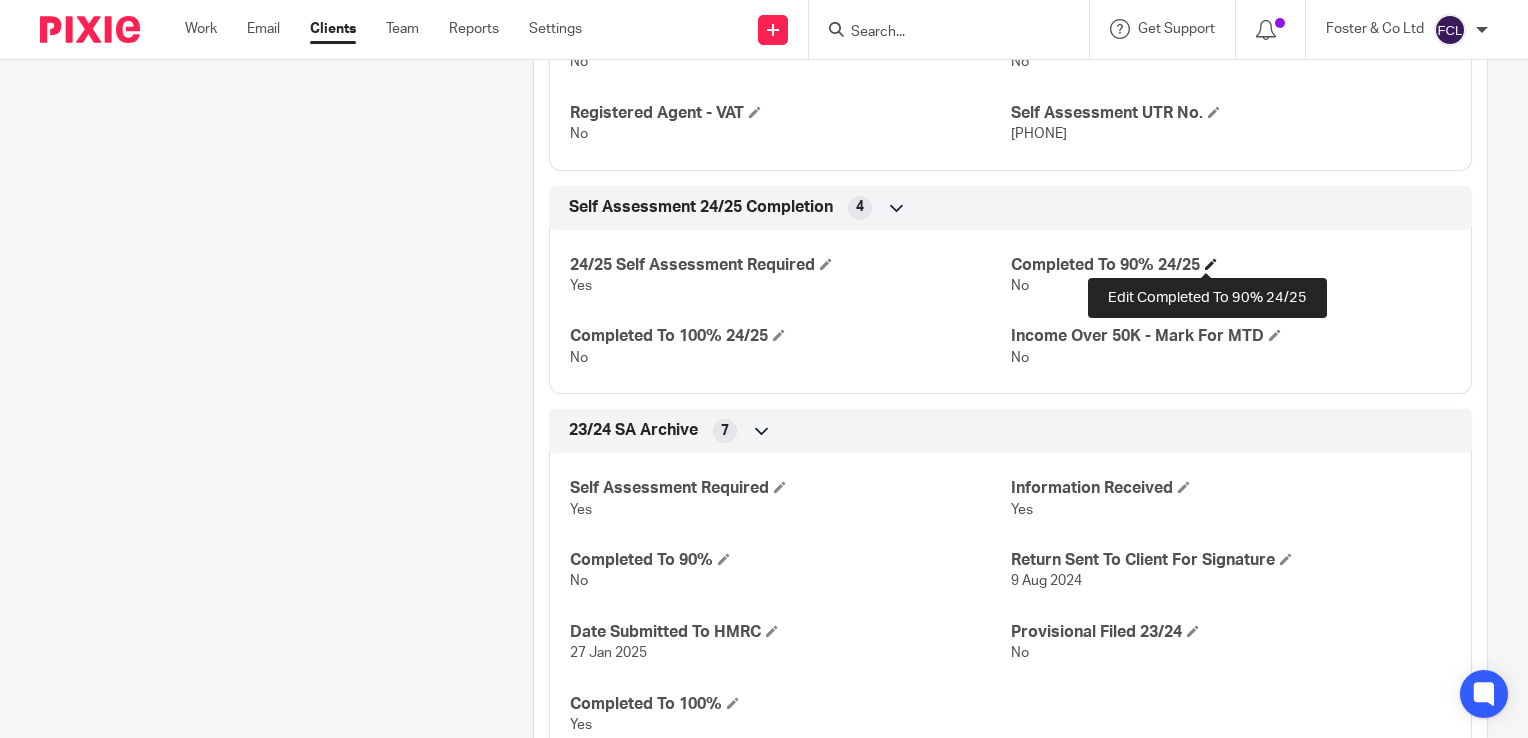 click at bounding box center (1211, 264) 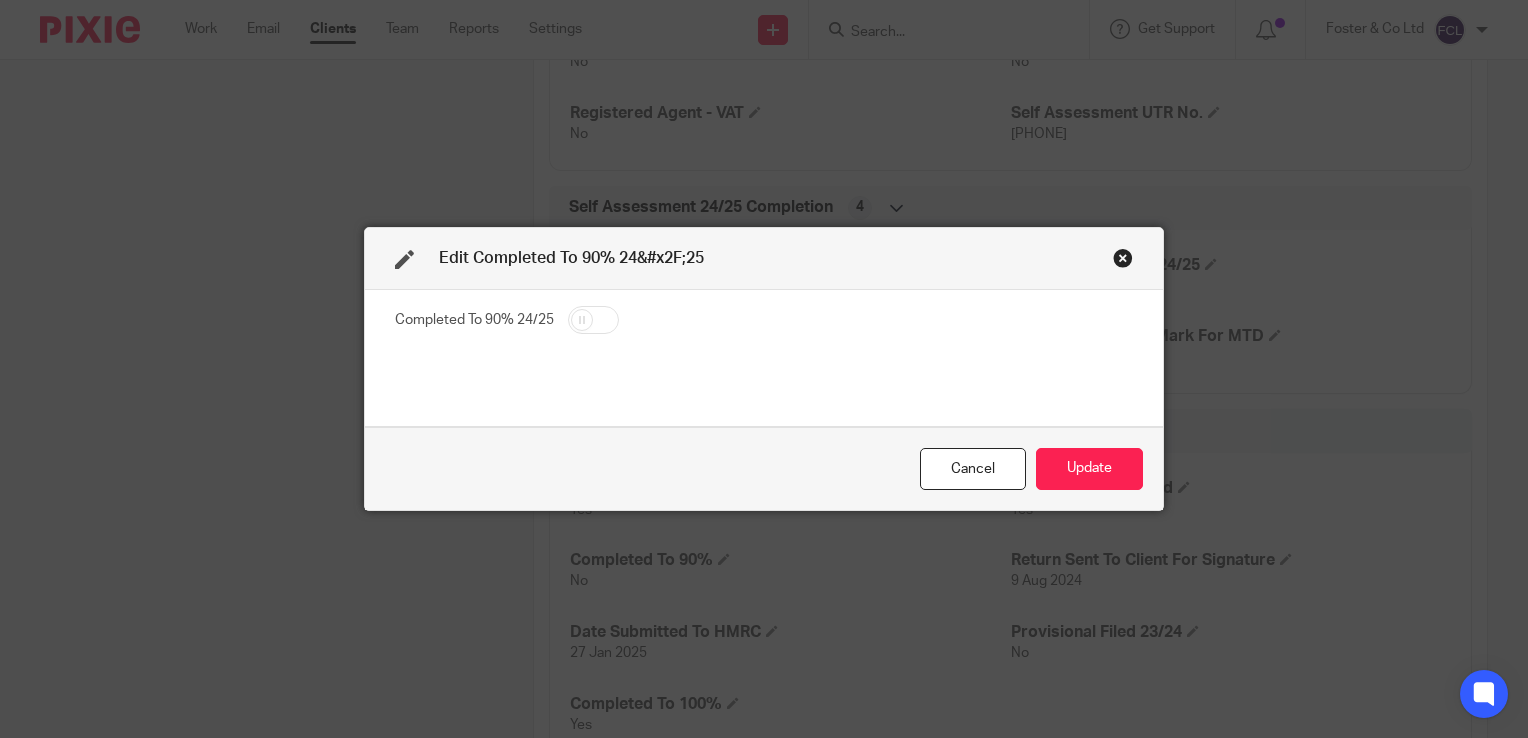 click at bounding box center [593, 320] 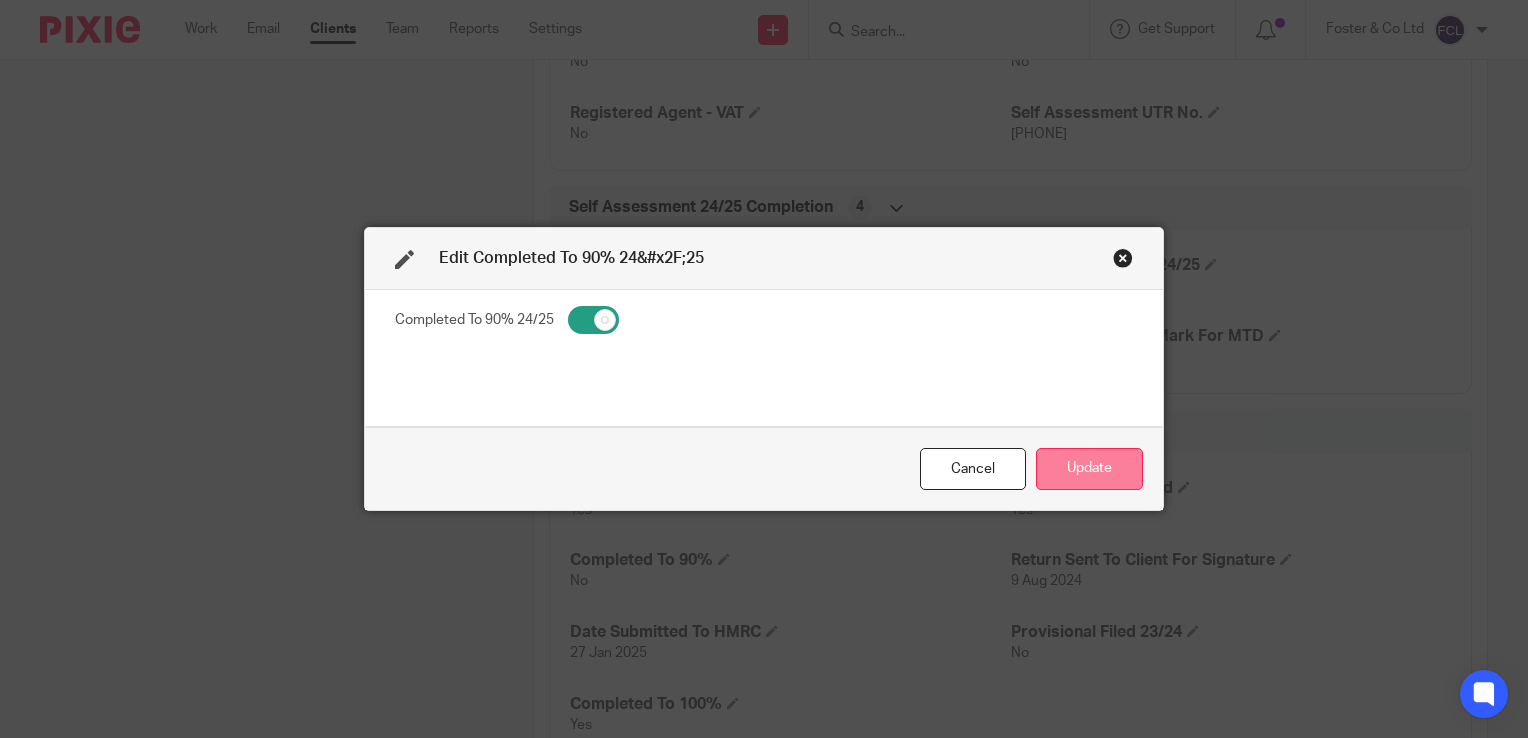 click on "Update" at bounding box center [1089, 469] 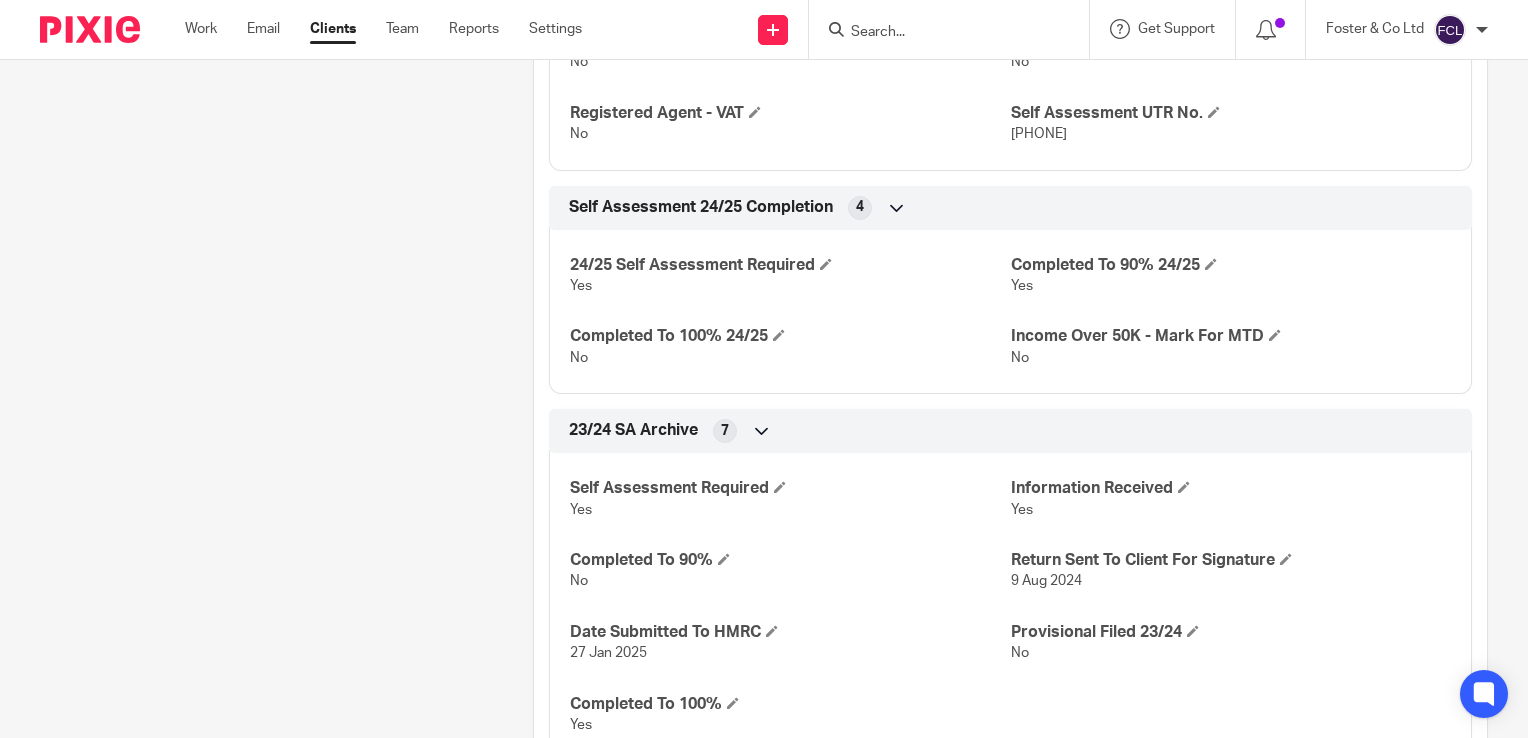click at bounding box center (955, 29) 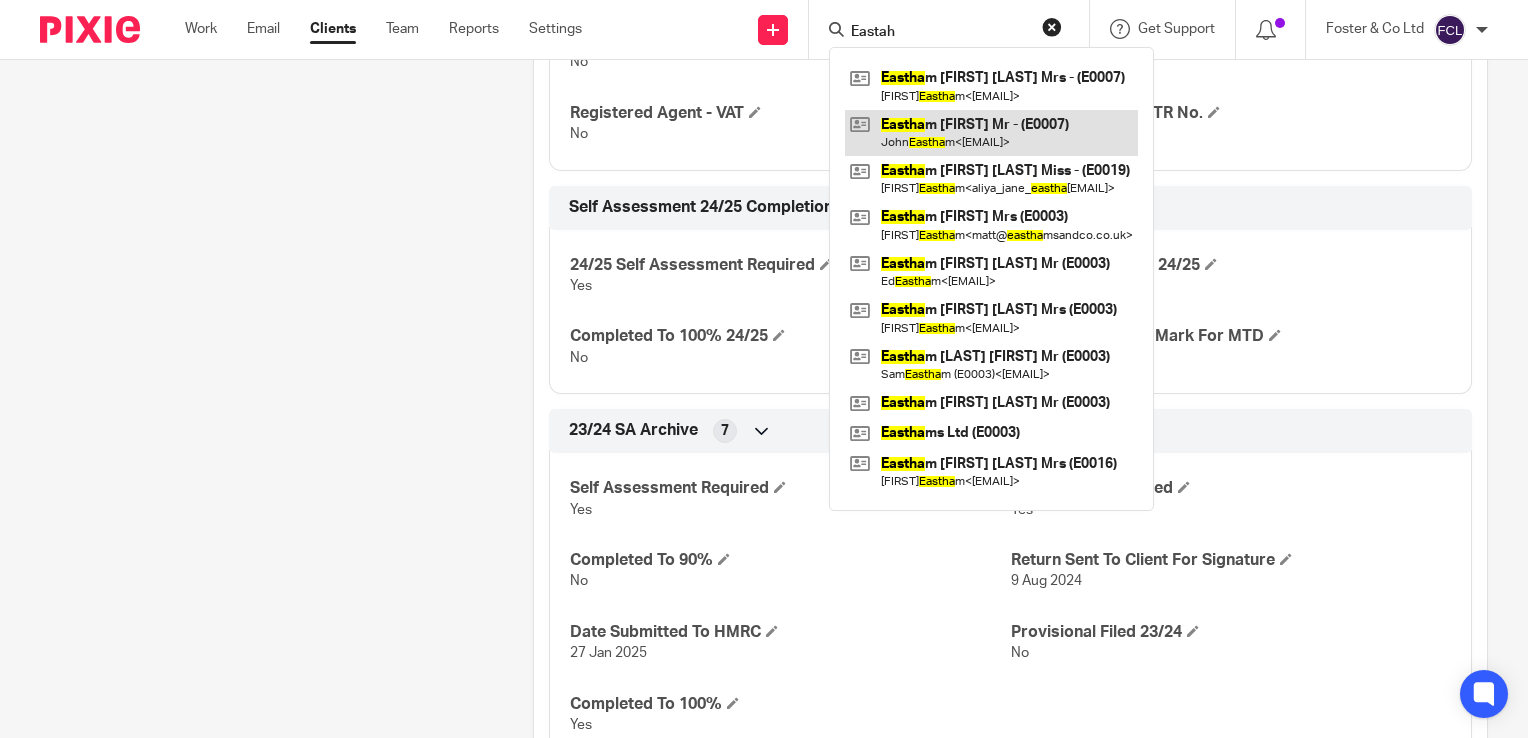 type on "Eastah" 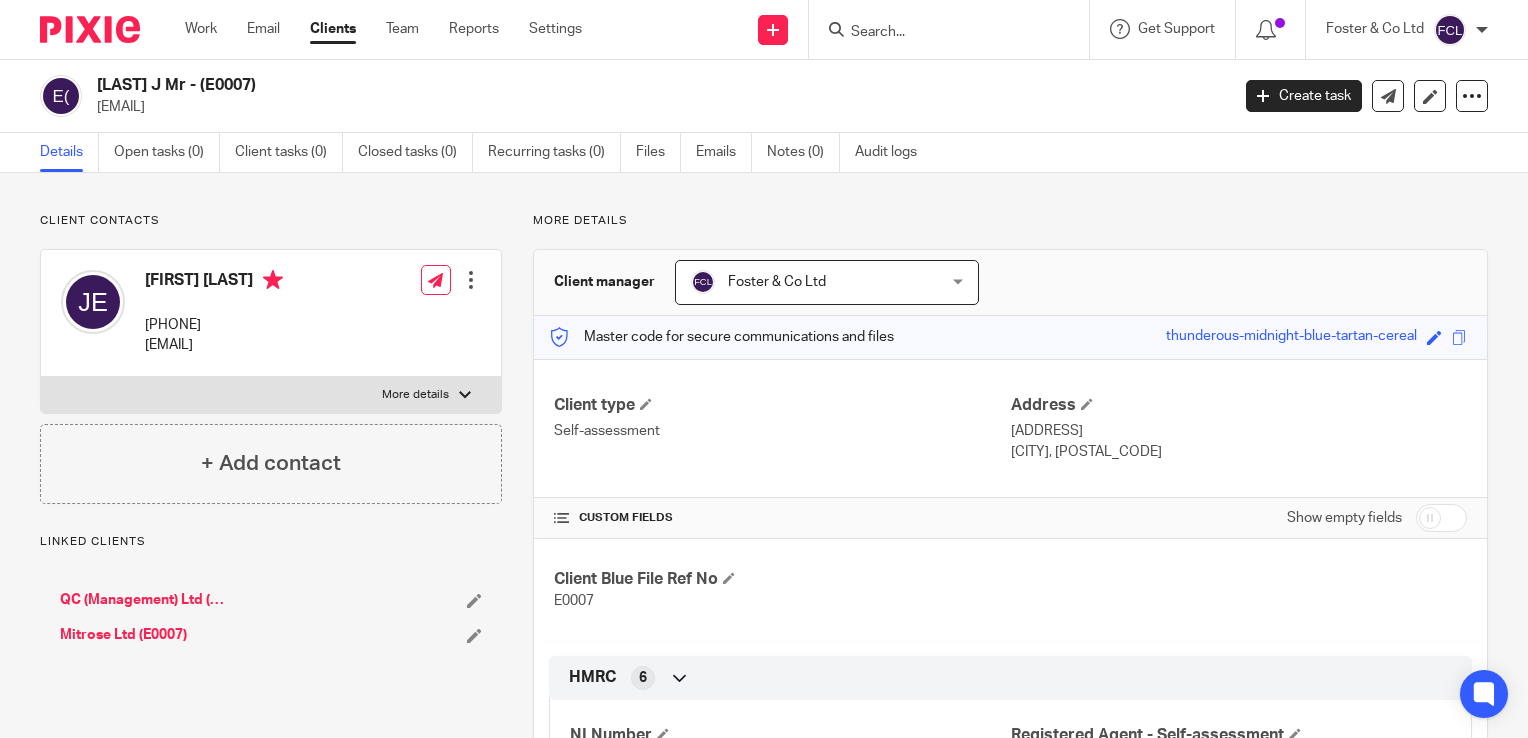 scroll, scrollTop: 0, scrollLeft: 0, axis: both 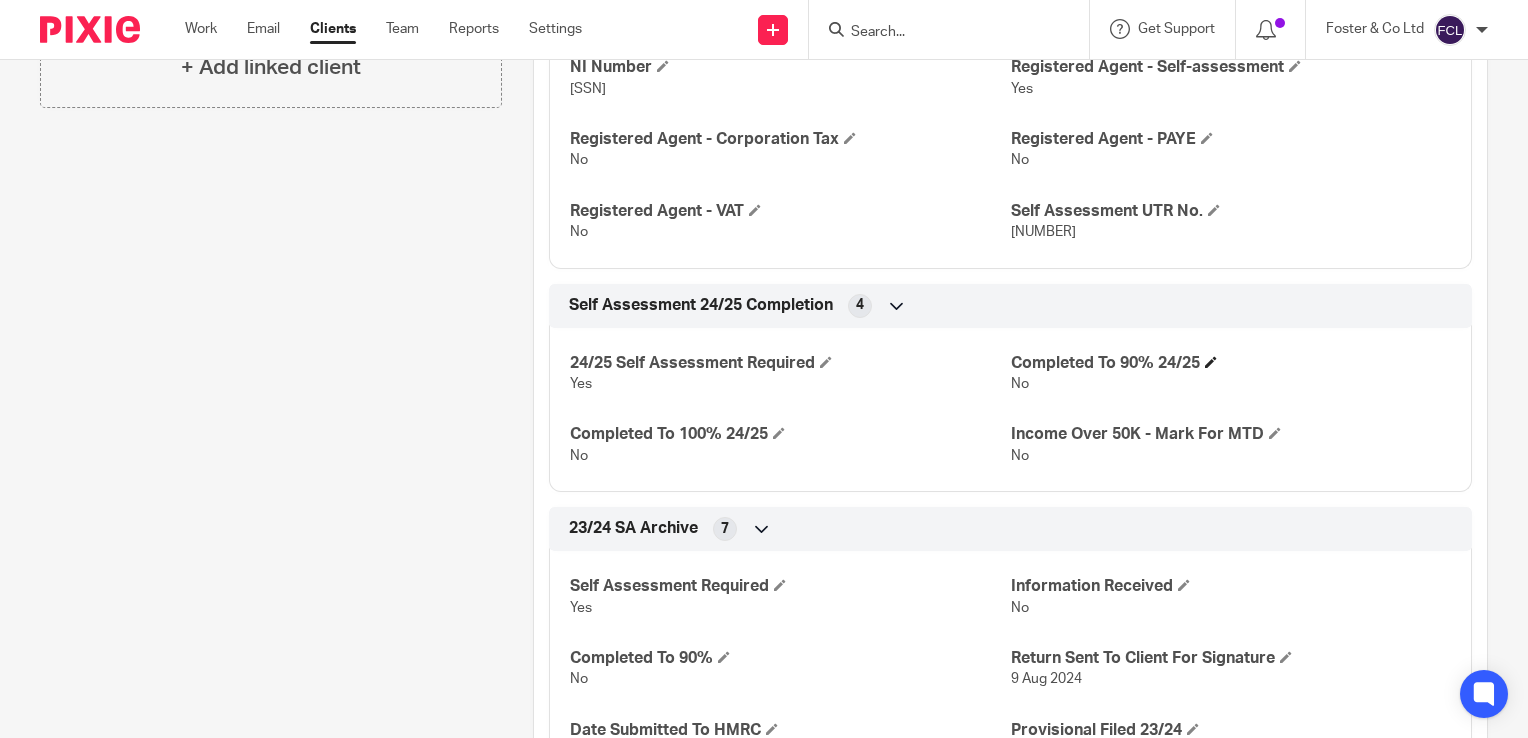 click on "Completed To 90% 24/25" at bounding box center (1231, 363) 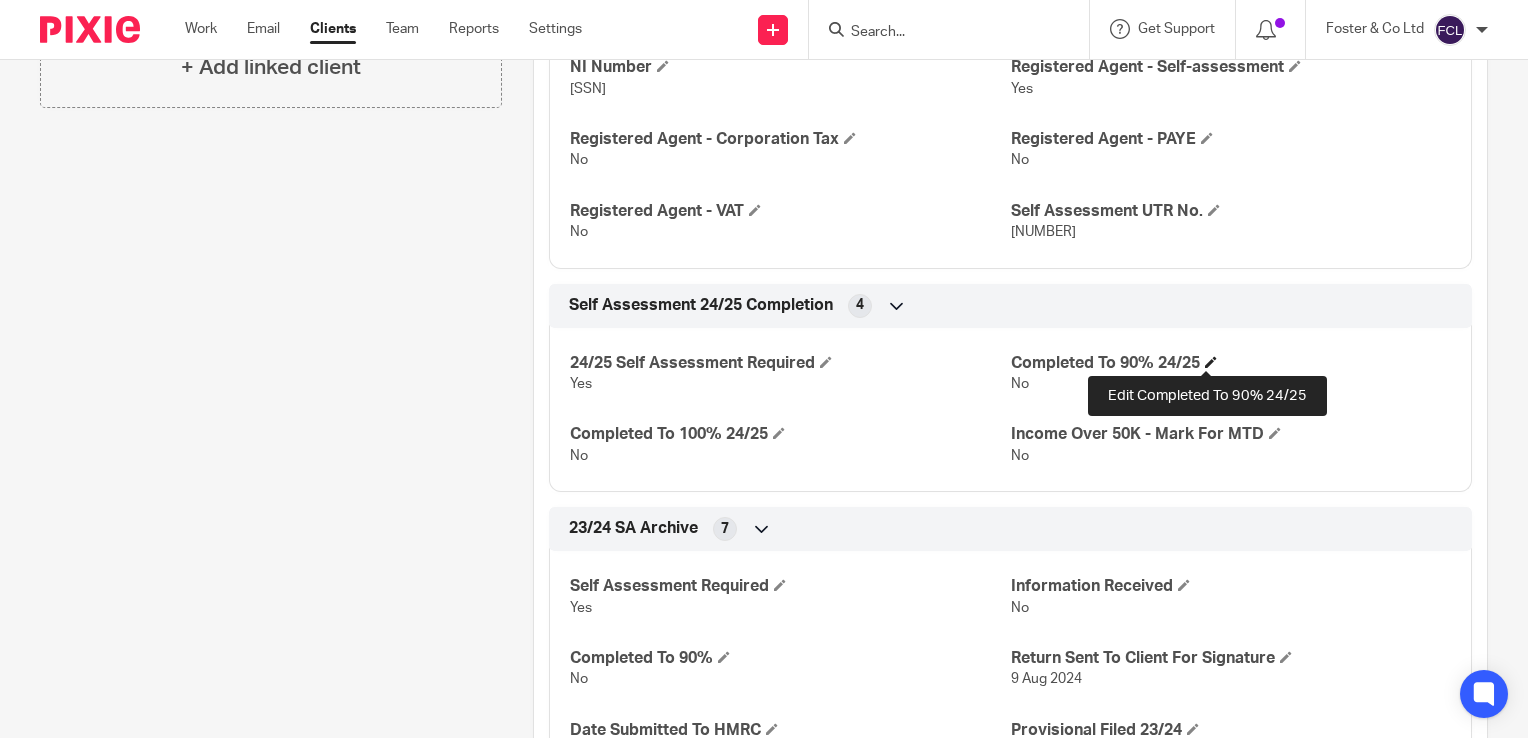 click at bounding box center [1211, 362] 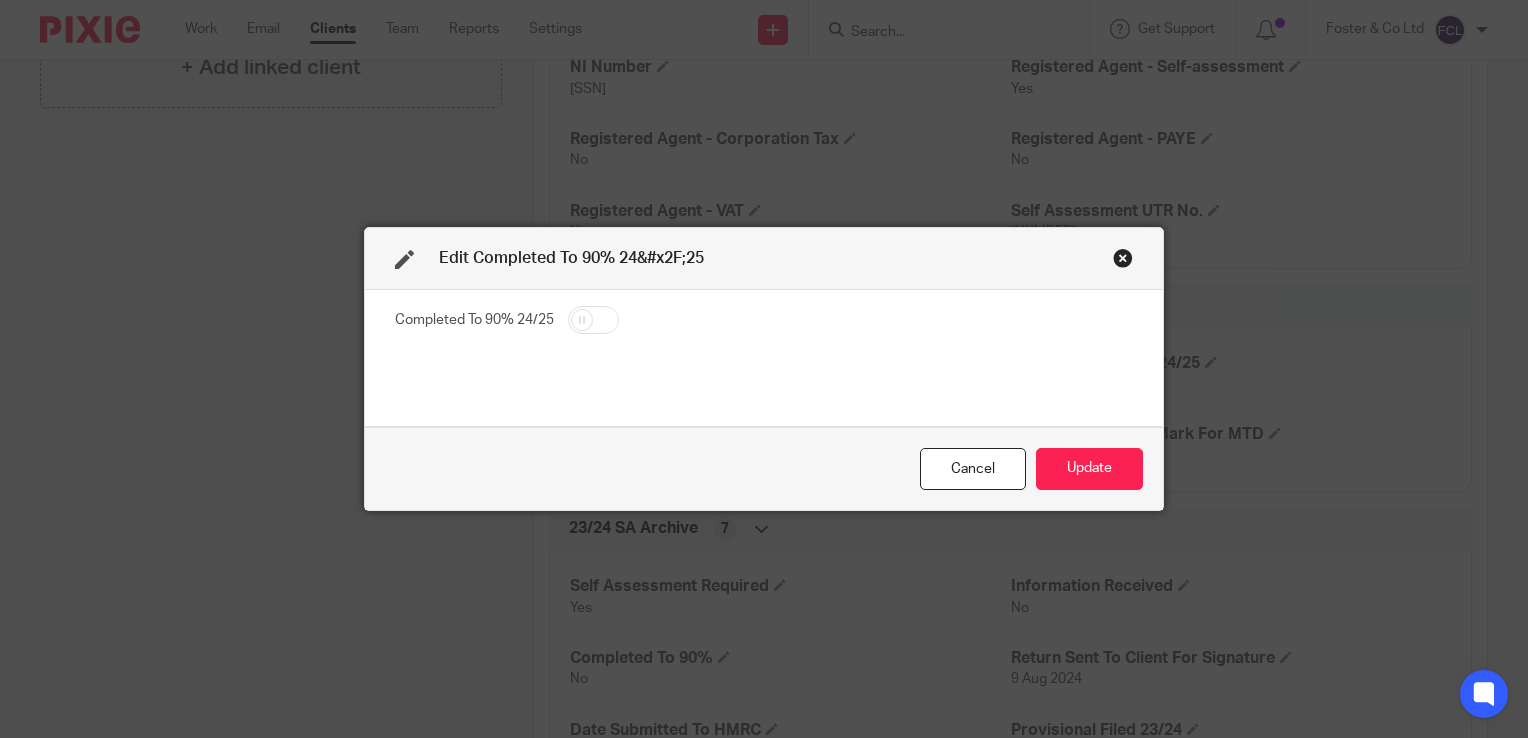 click at bounding box center (593, 320) 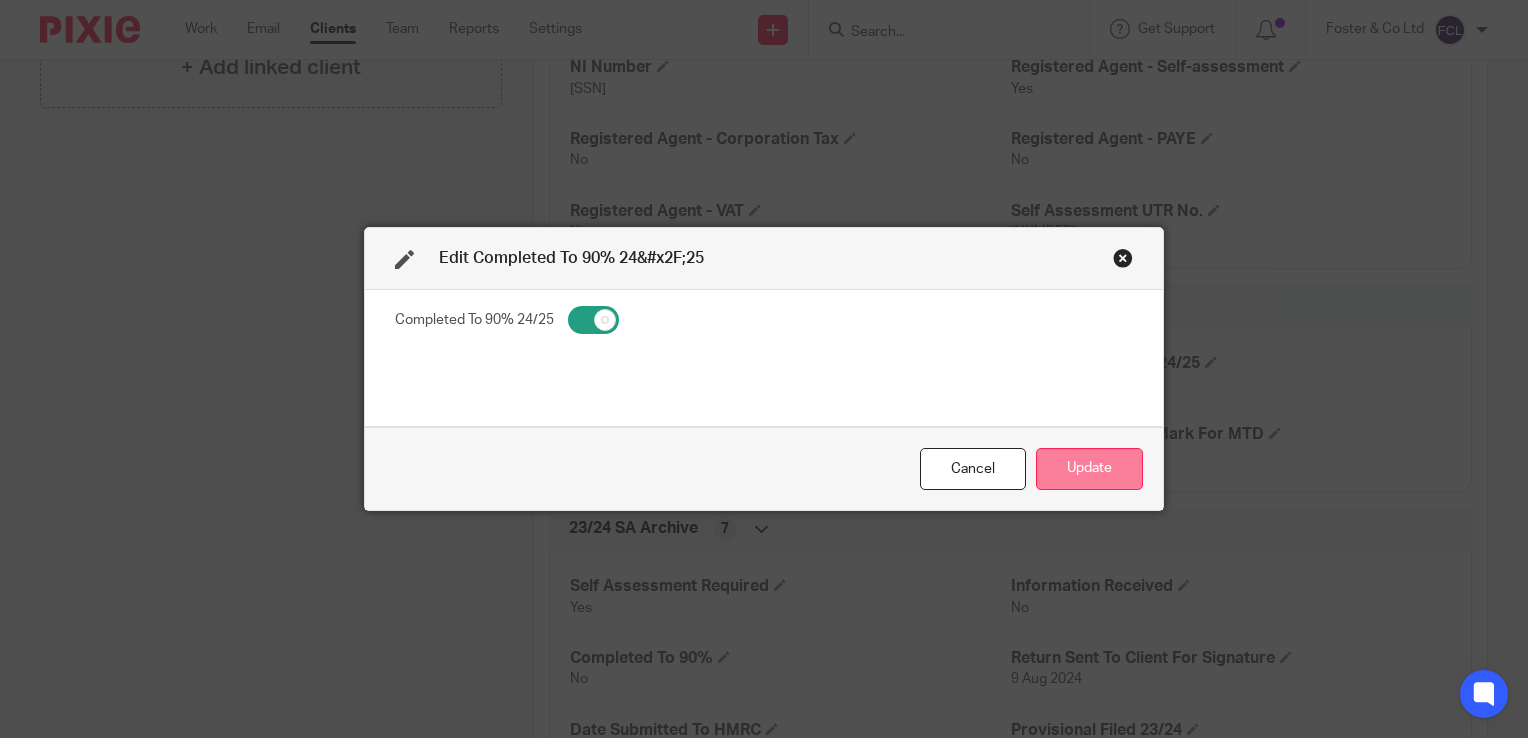 click on "Update" at bounding box center (1089, 469) 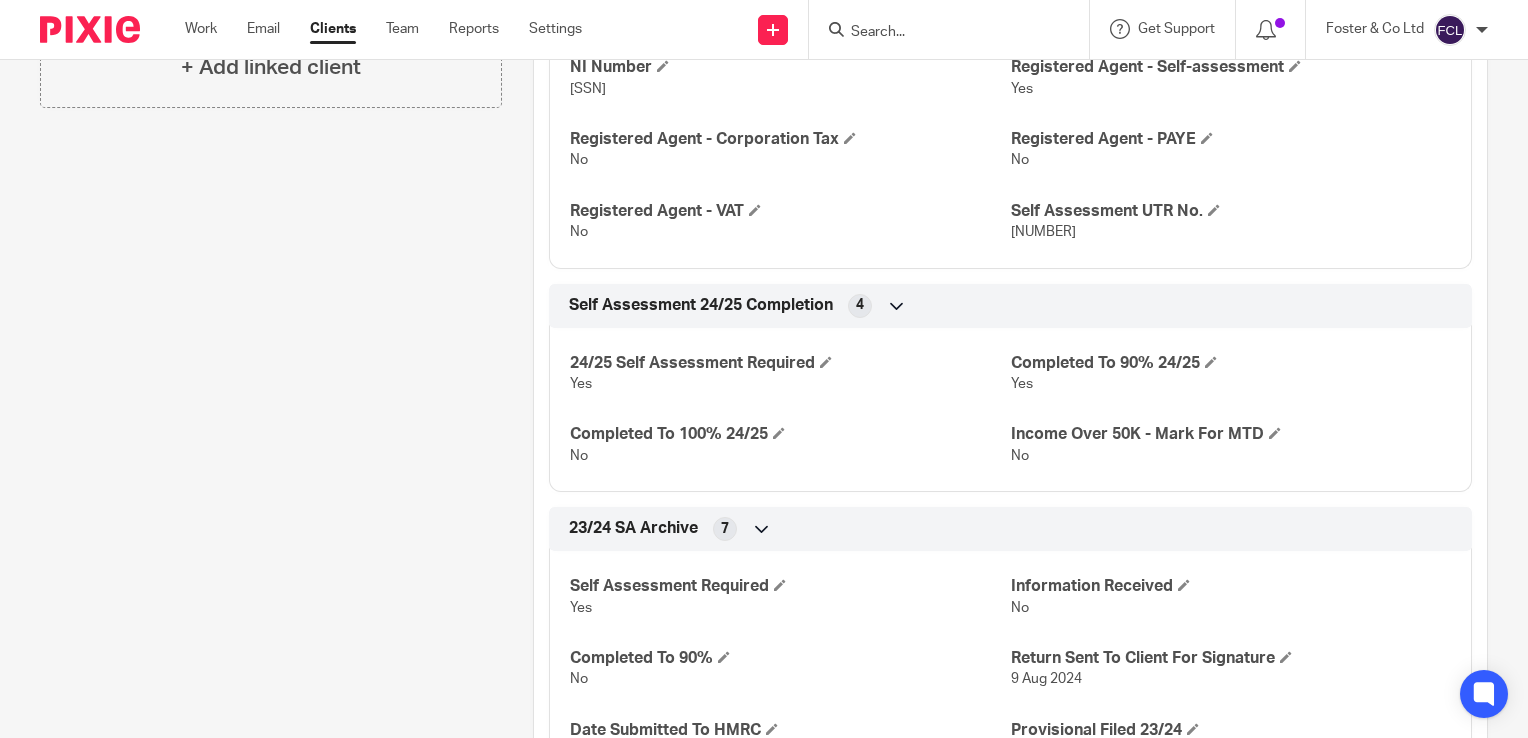 click at bounding box center (939, 33) 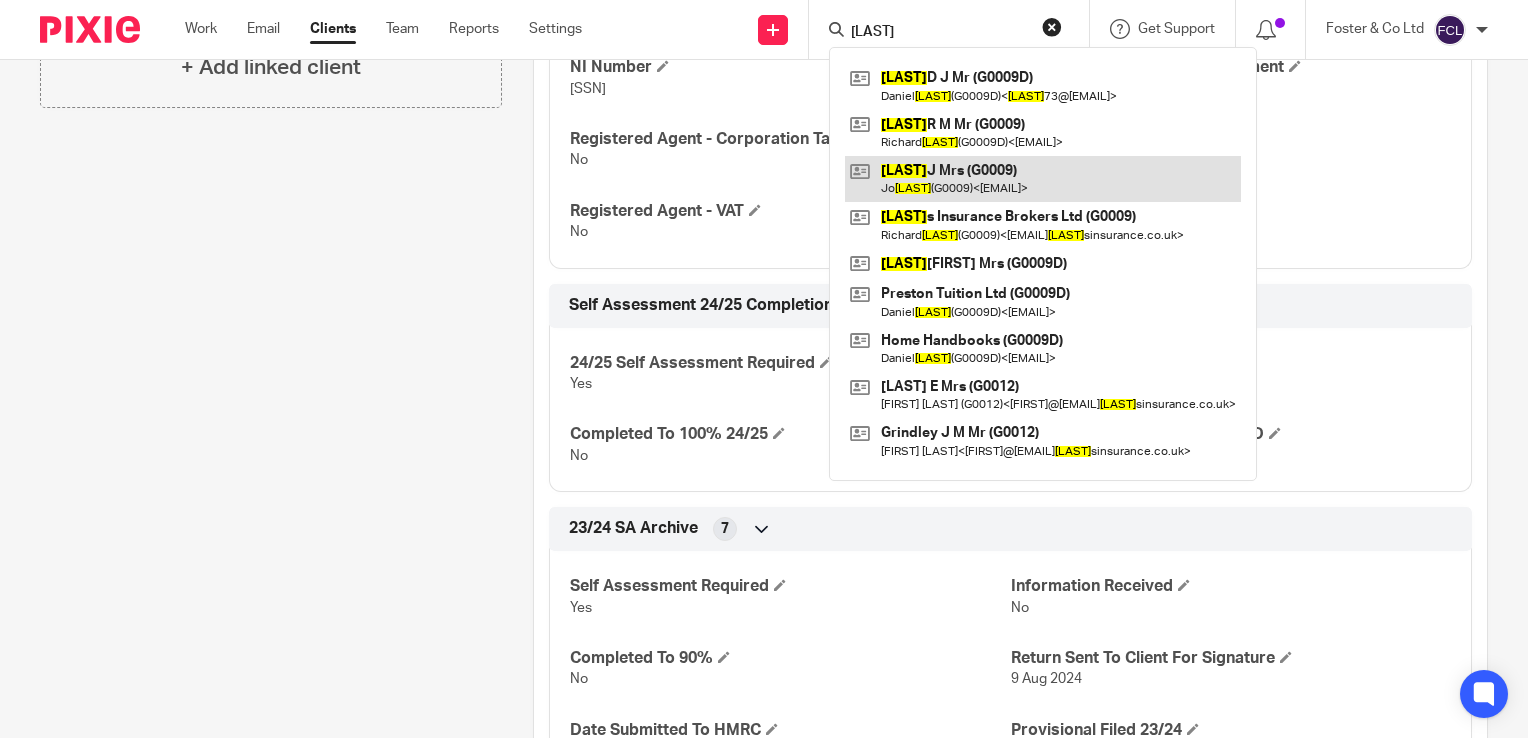 type on "garratt" 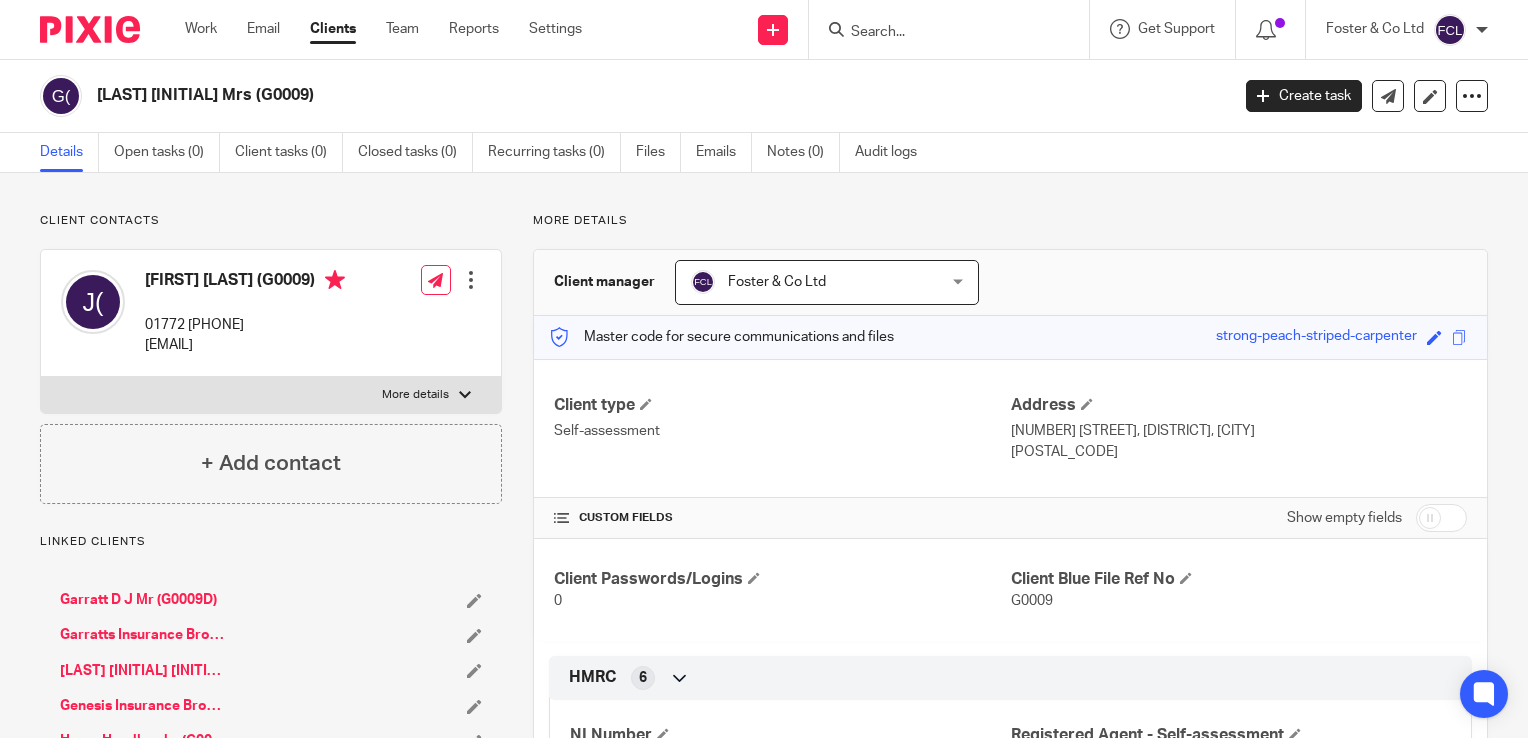scroll, scrollTop: 0, scrollLeft: 0, axis: both 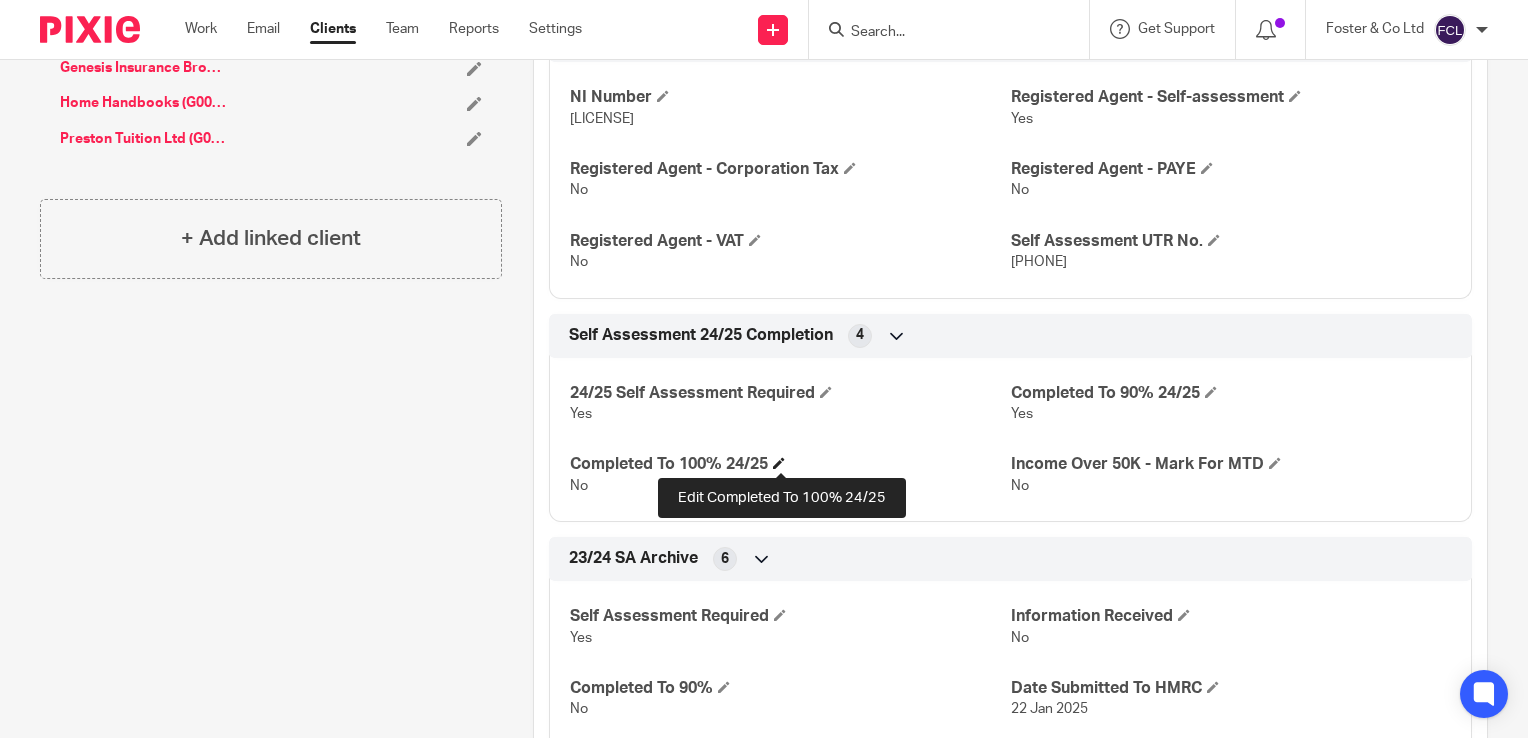 click at bounding box center [779, 463] 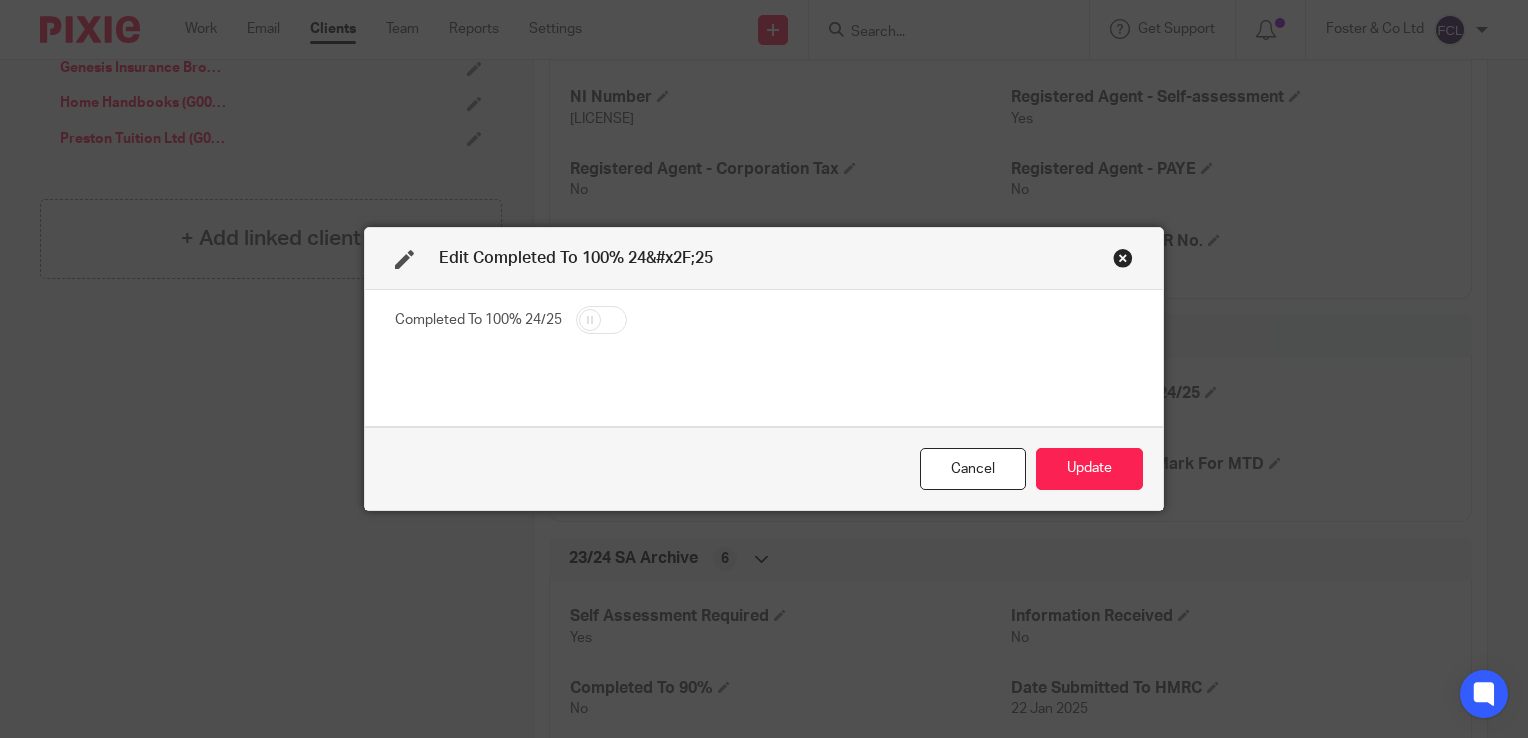 click at bounding box center (601, 320) 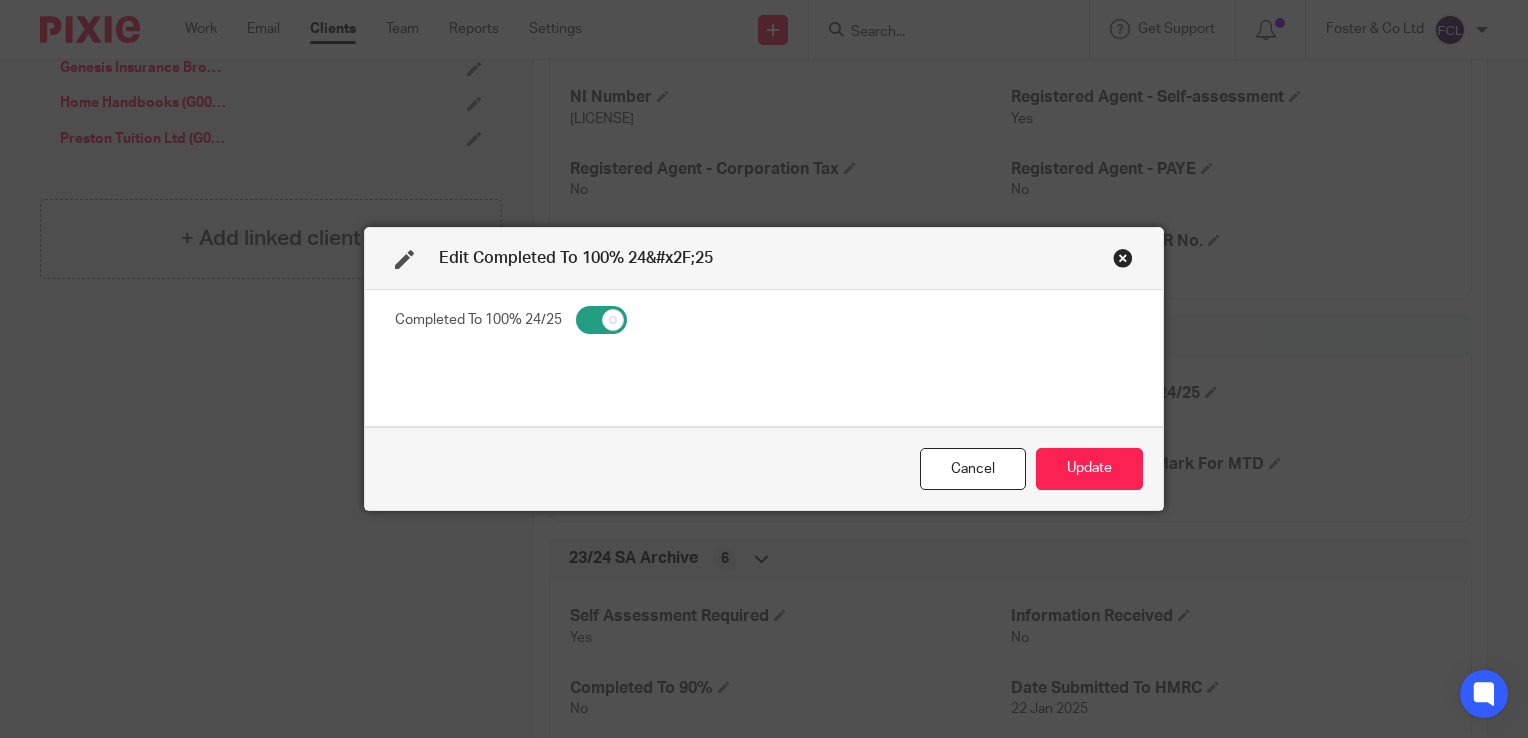 click on "Cancel
Update" at bounding box center [764, 469] 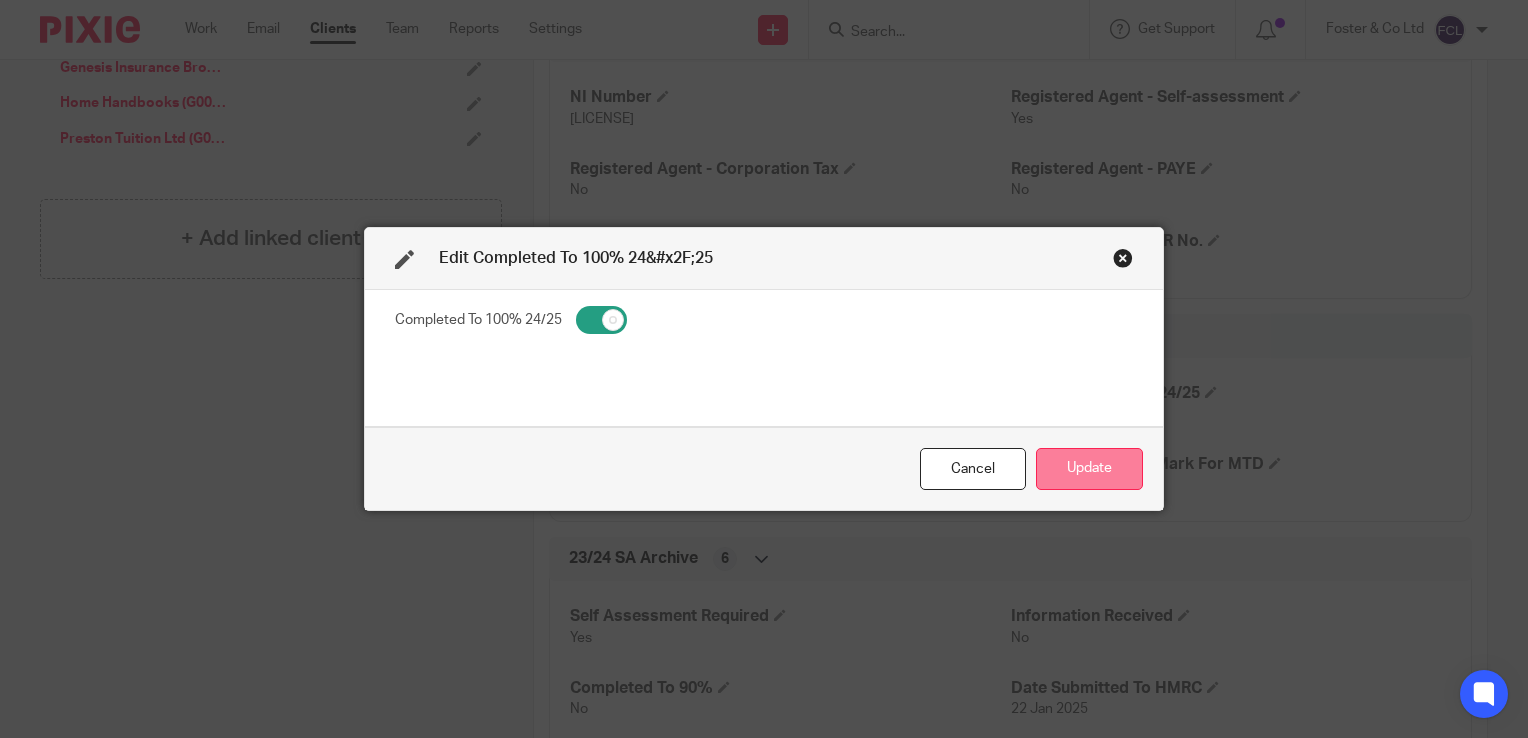 click on "Update" at bounding box center (1089, 469) 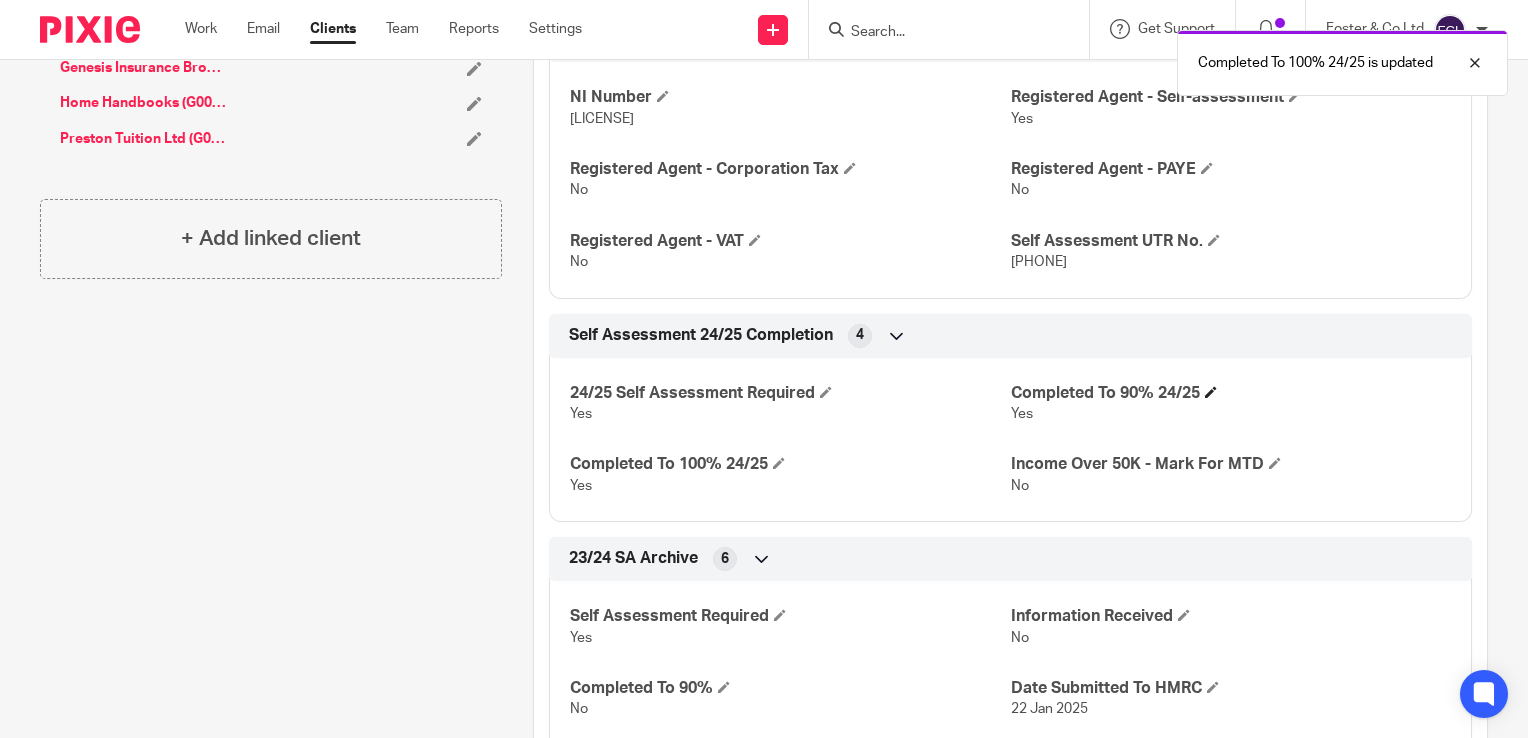 click at bounding box center (1211, 392) 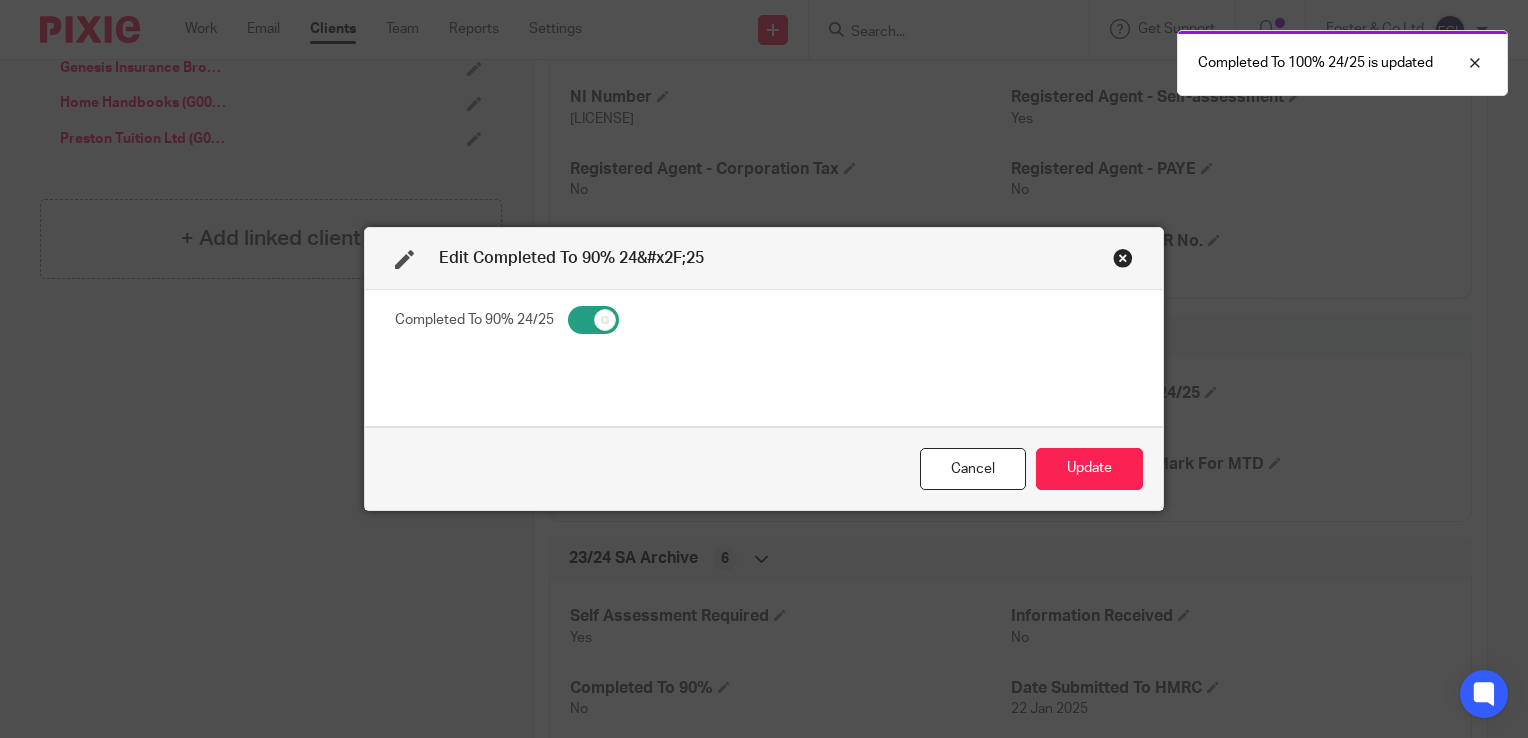 click at bounding box center [593, 320] 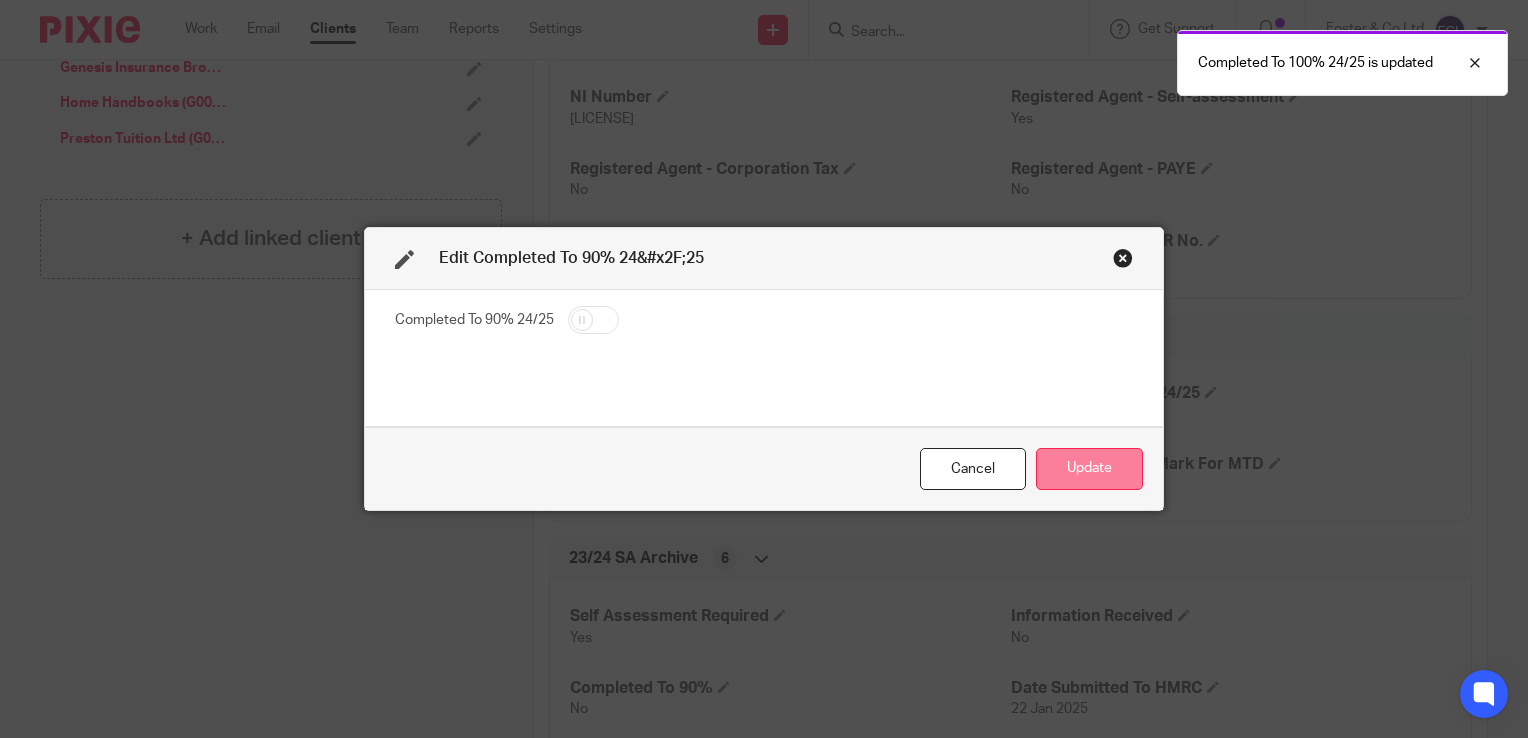 click on "Update" at bounding box center [1089, 469] 